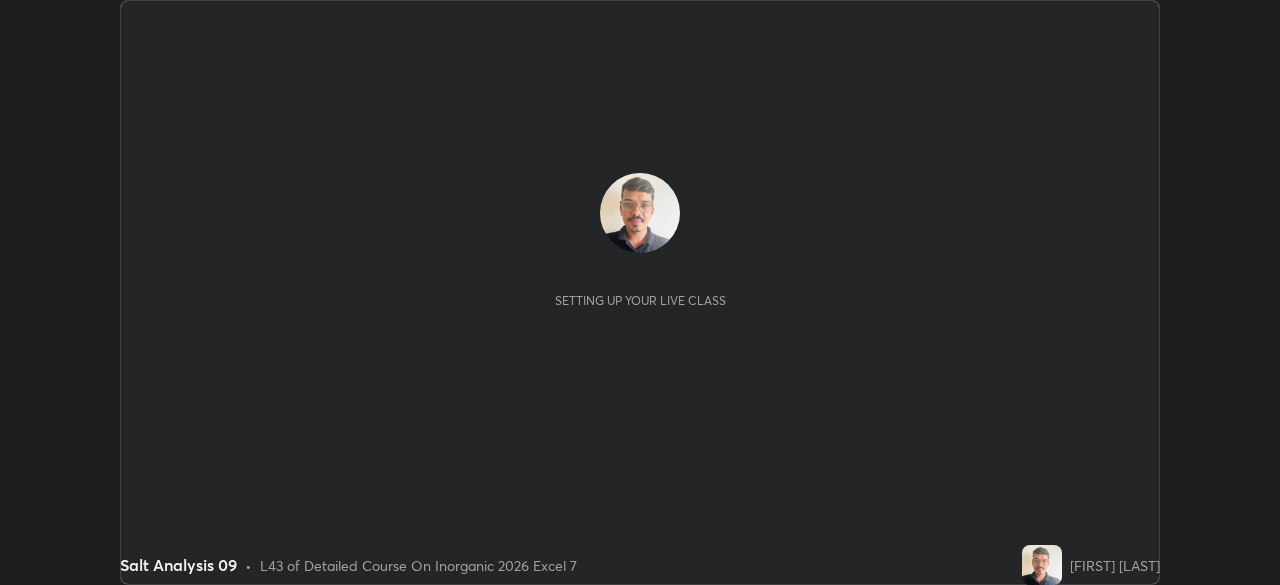 scroll, scrollTop: 0, scrollLeft: 0, axis: both 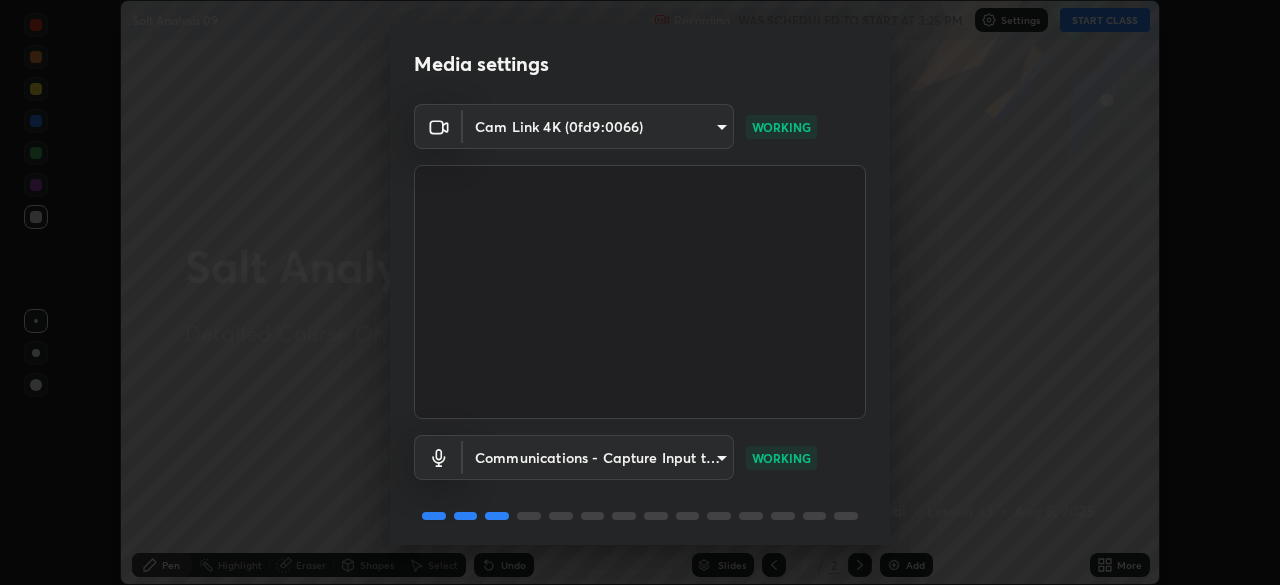 click on "Media settings Cam Link 4K (0fd9:0066) e44bd469d41f399b8eea7c06dd6c2b70378a3c1799a5c0cce38e35178f619e0b WORKING Communications - Capture Input terminal (Digital Array MIC) communications WORKING 1 / 5 Next" at bounding box center (640, 292) 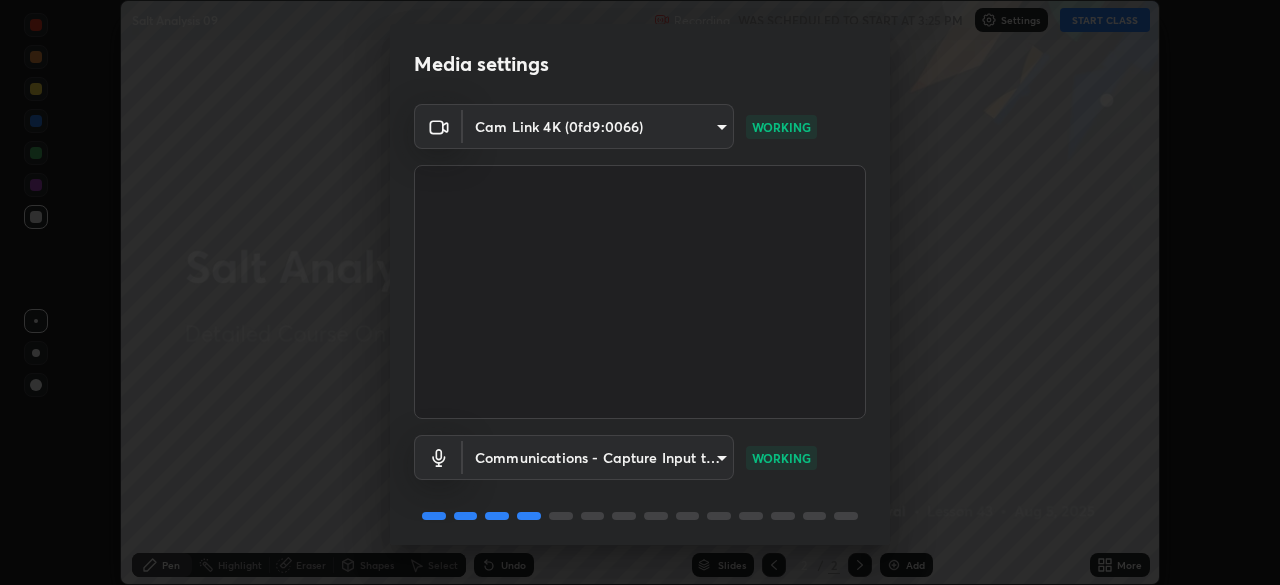 scroll, scrollTop: 71, scrollLeft: 0, axis: vertical 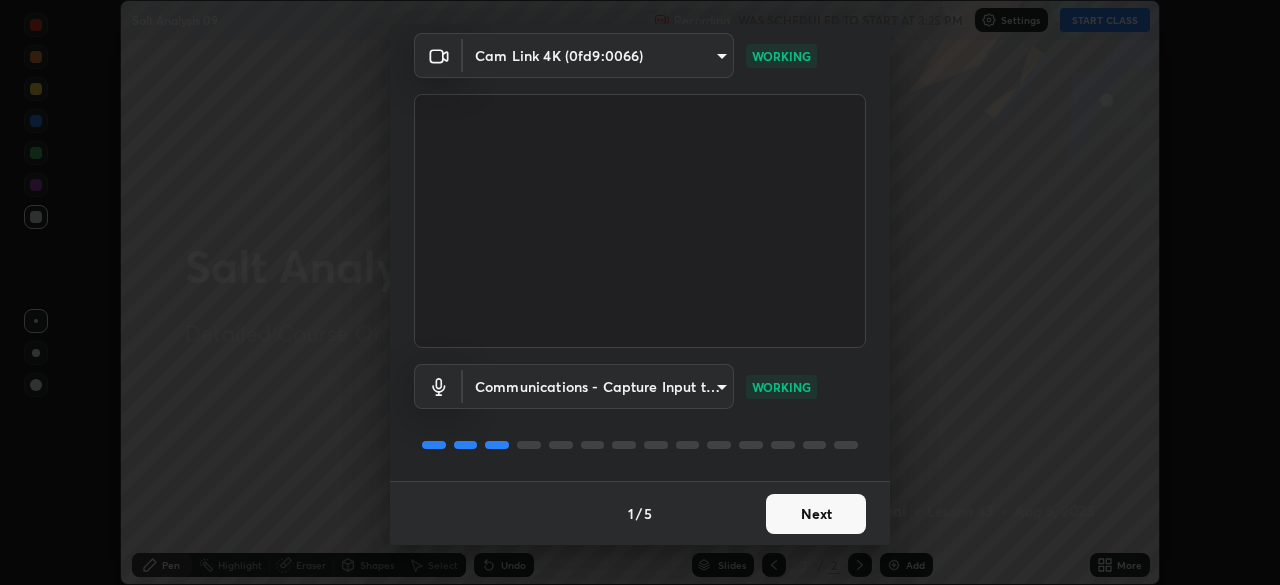 click on "Next" at bounding box center [816, 514] 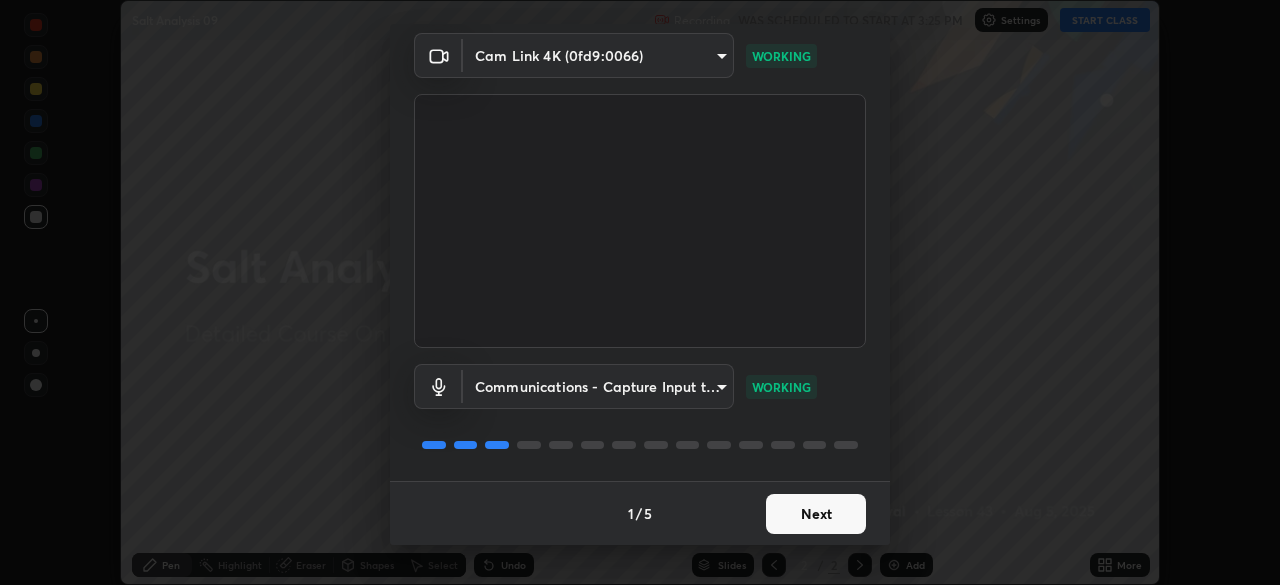 scroll, scrollTop: 0, scrollLeft: 0, axis: both 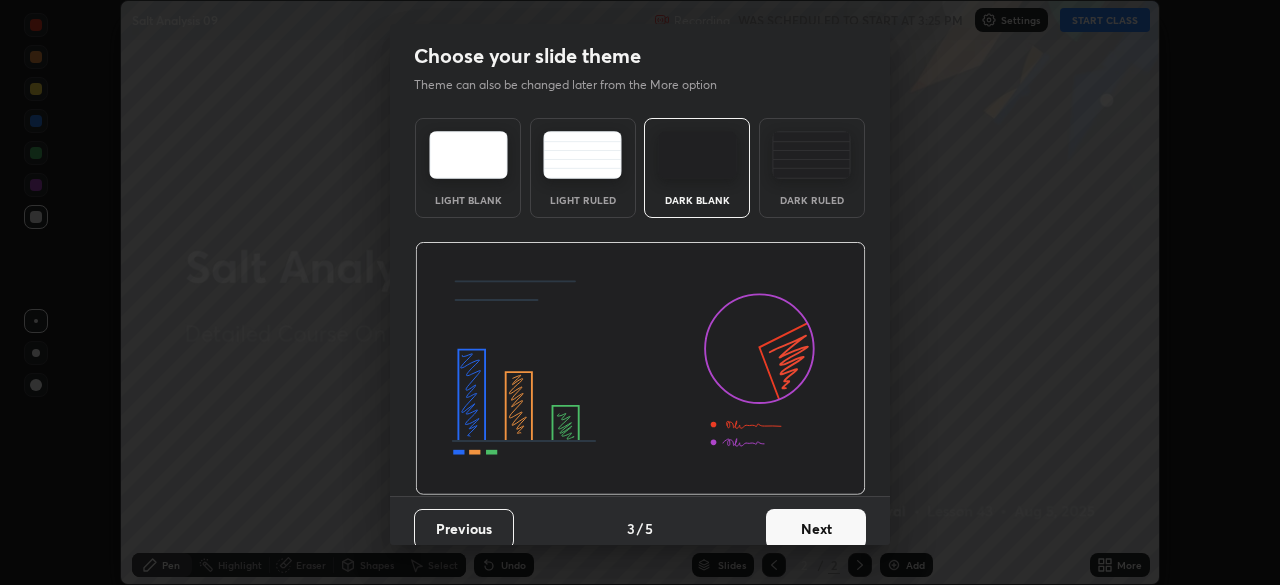 click on "Next" at bounding box center (816, 529) 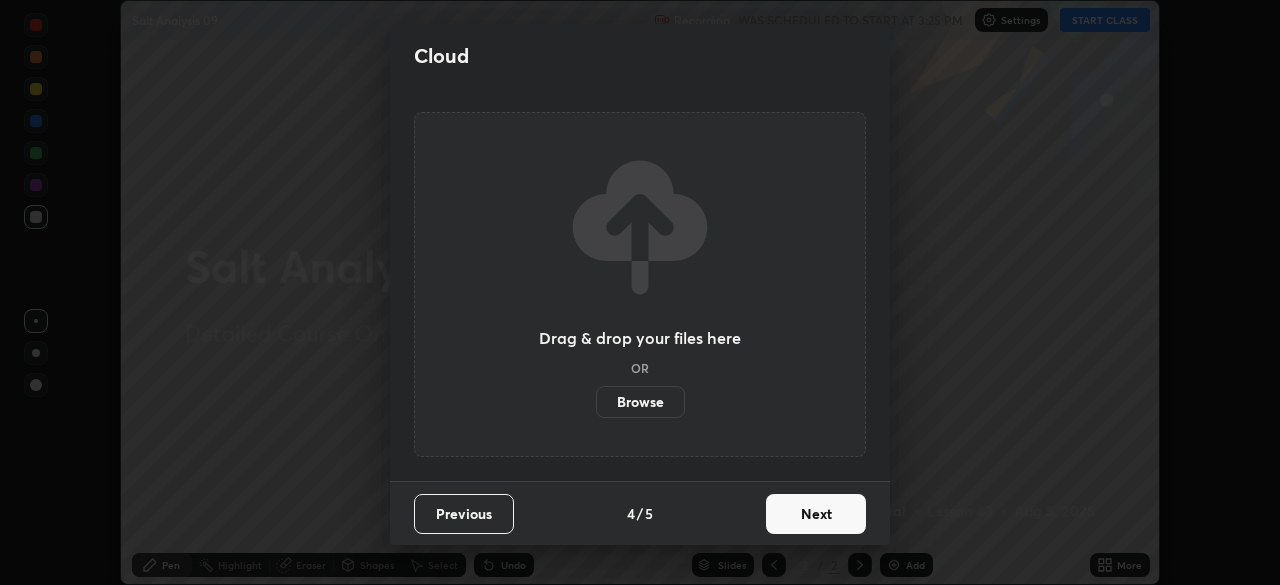 click on "Next" at bounding box center [816, 514] 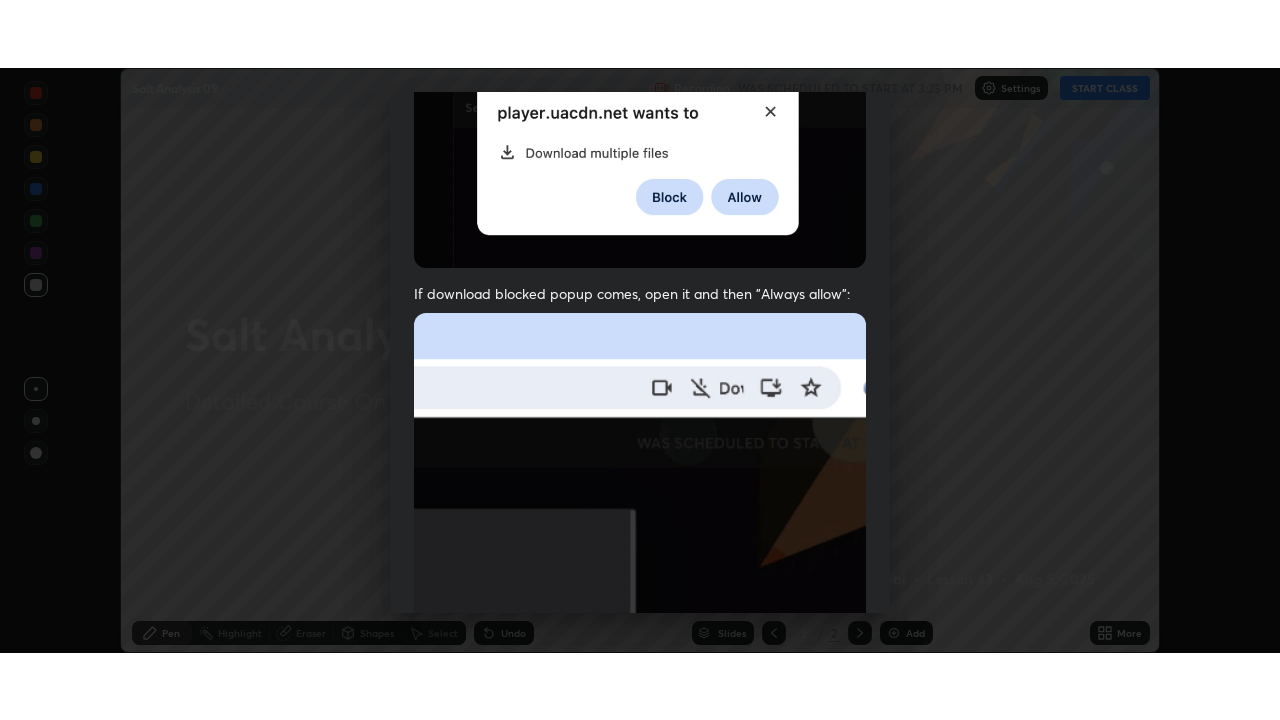 scroll, scrollTop: 479, scrollLeft: 0, axis: vertical 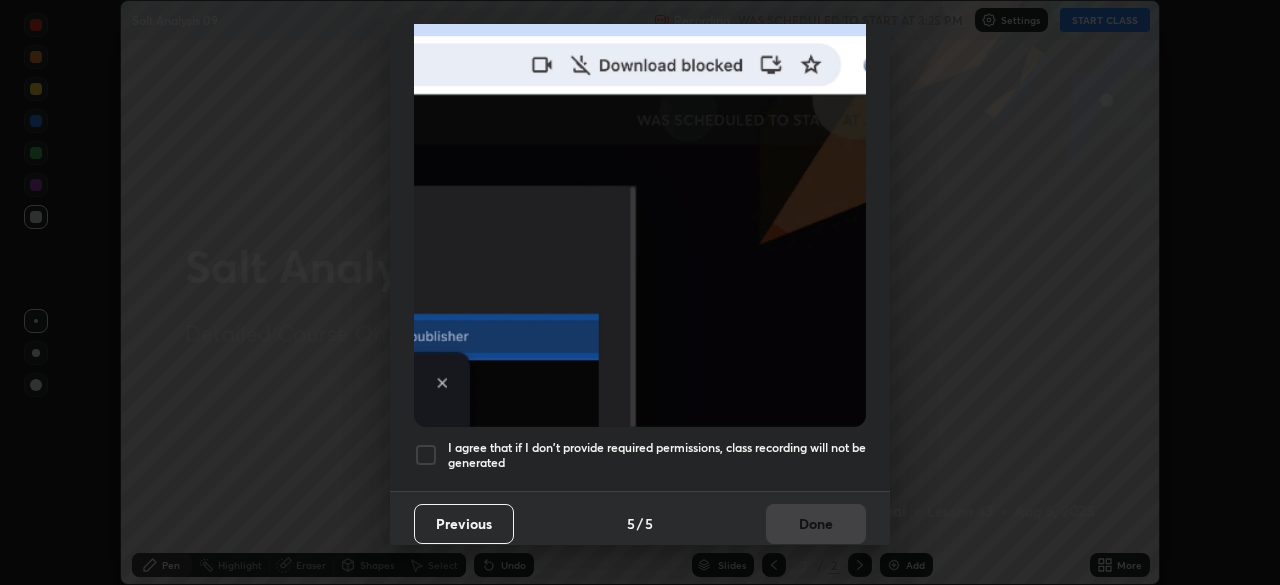 click at bounding box center (426, 455) 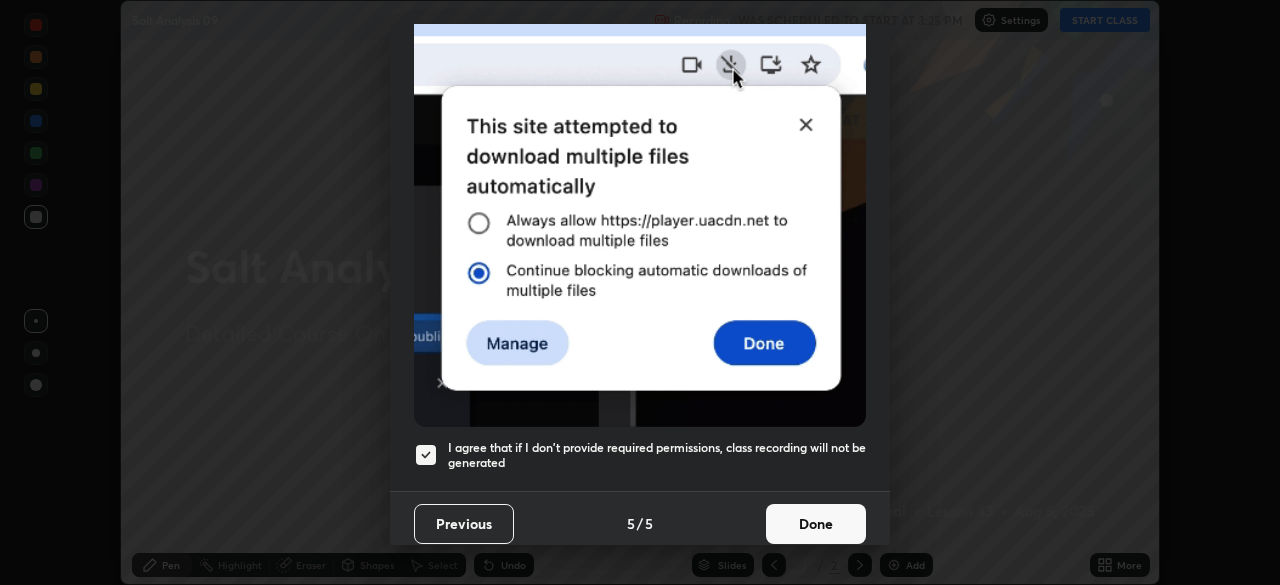 click on "Done" at bounding box center [816, 524] 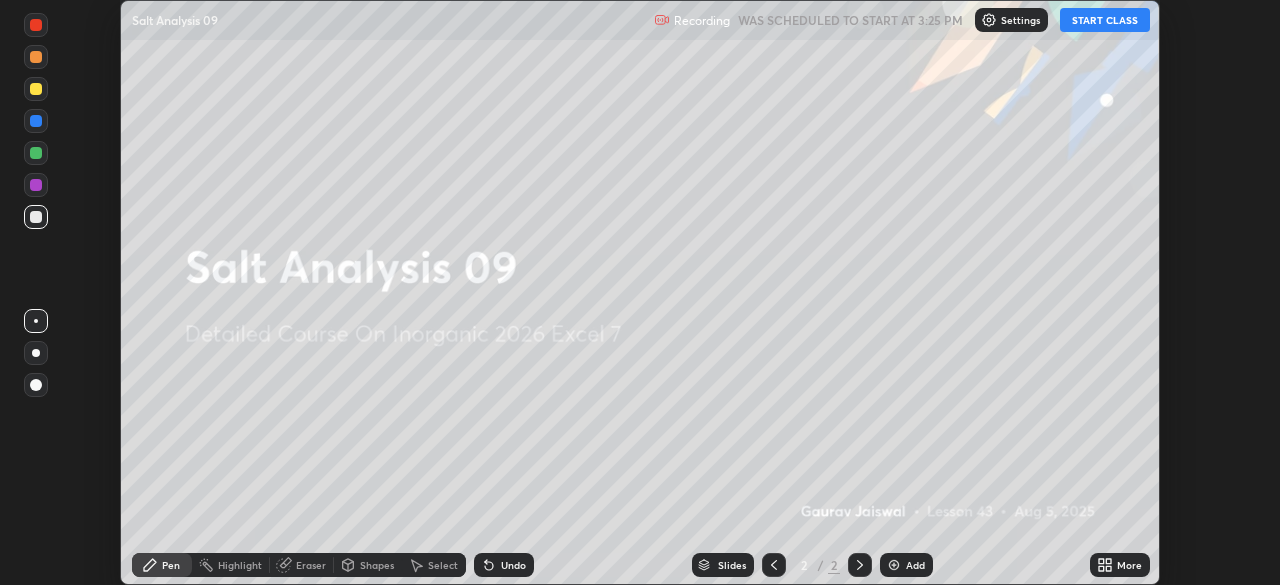 click on "START CLASS" at bounding box center (1105, 20) 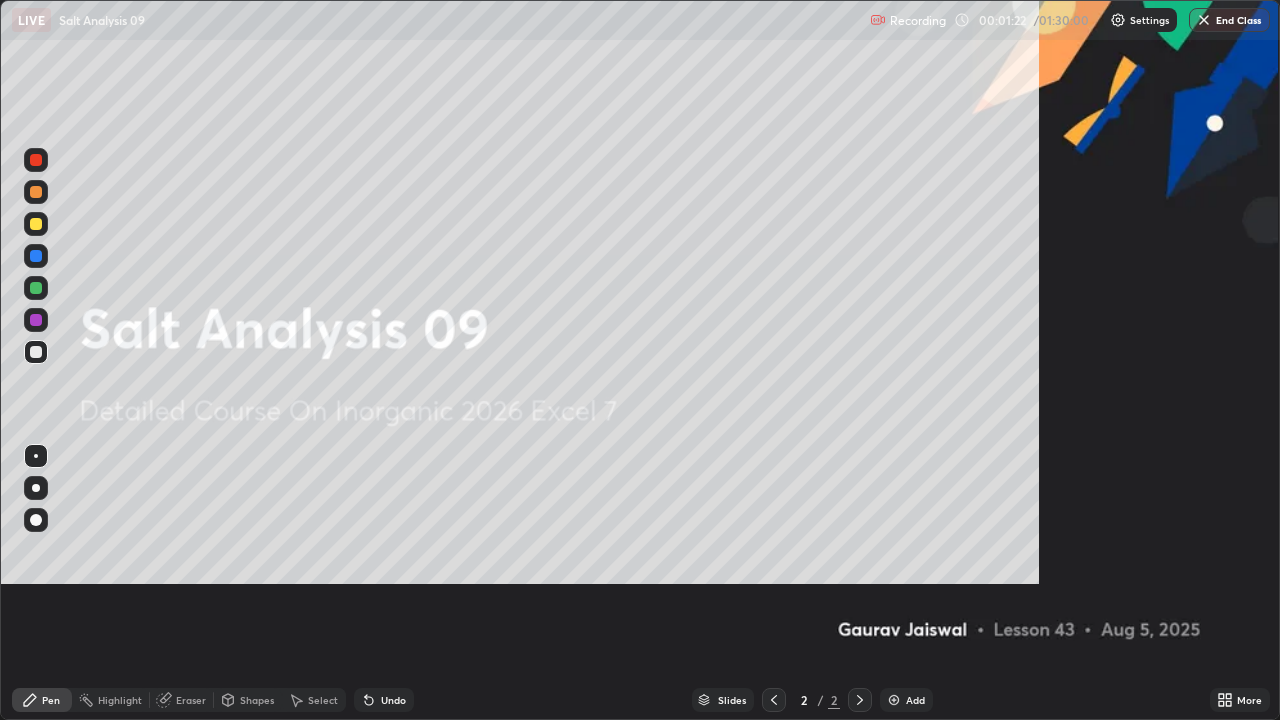 scroll, scrollTop: 99280, scrollLeft: 98720, axis: both 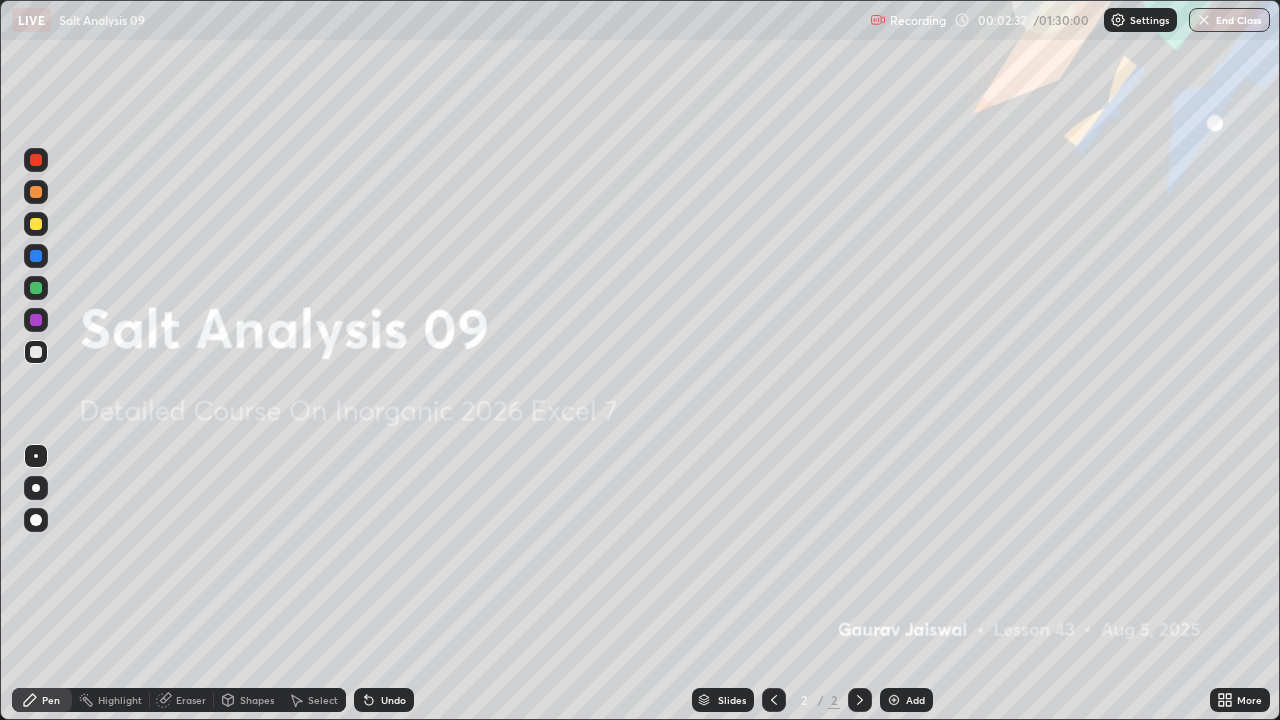 click on "Add" at bounding box center [906, 700] 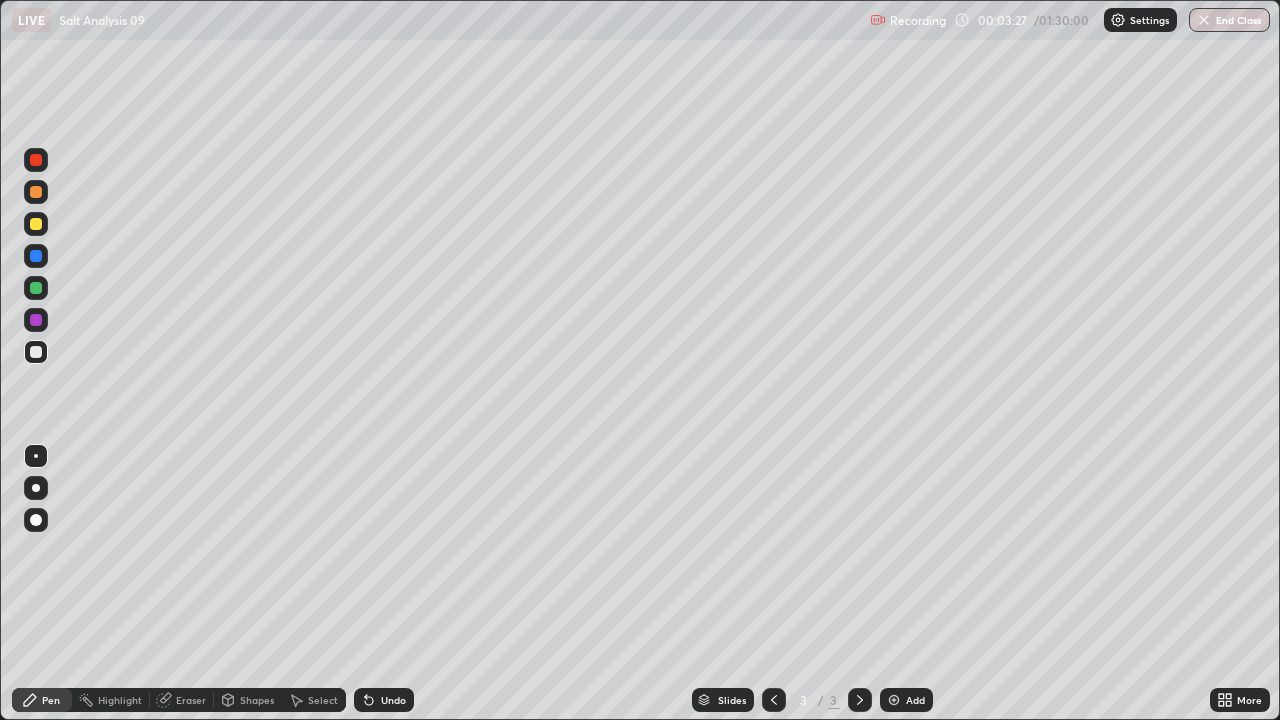 click at bounding box center (36, 224) 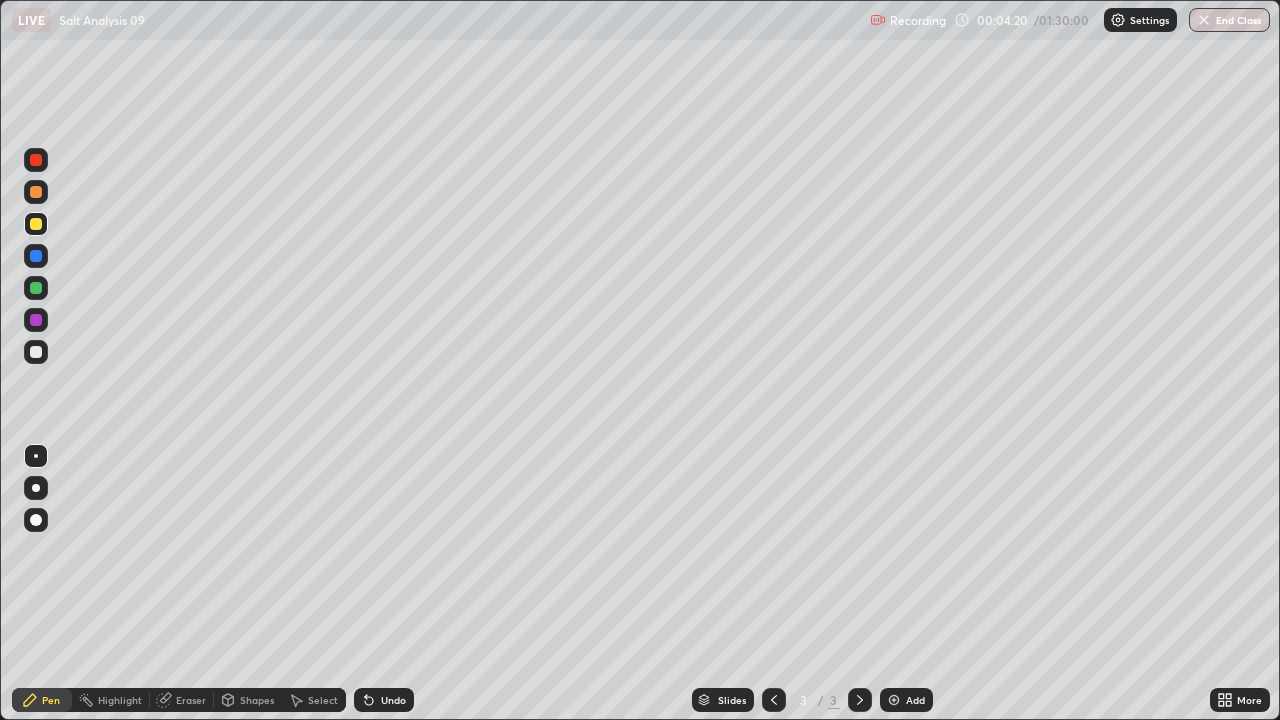 click on "Add" at bounding box center (906, 700) 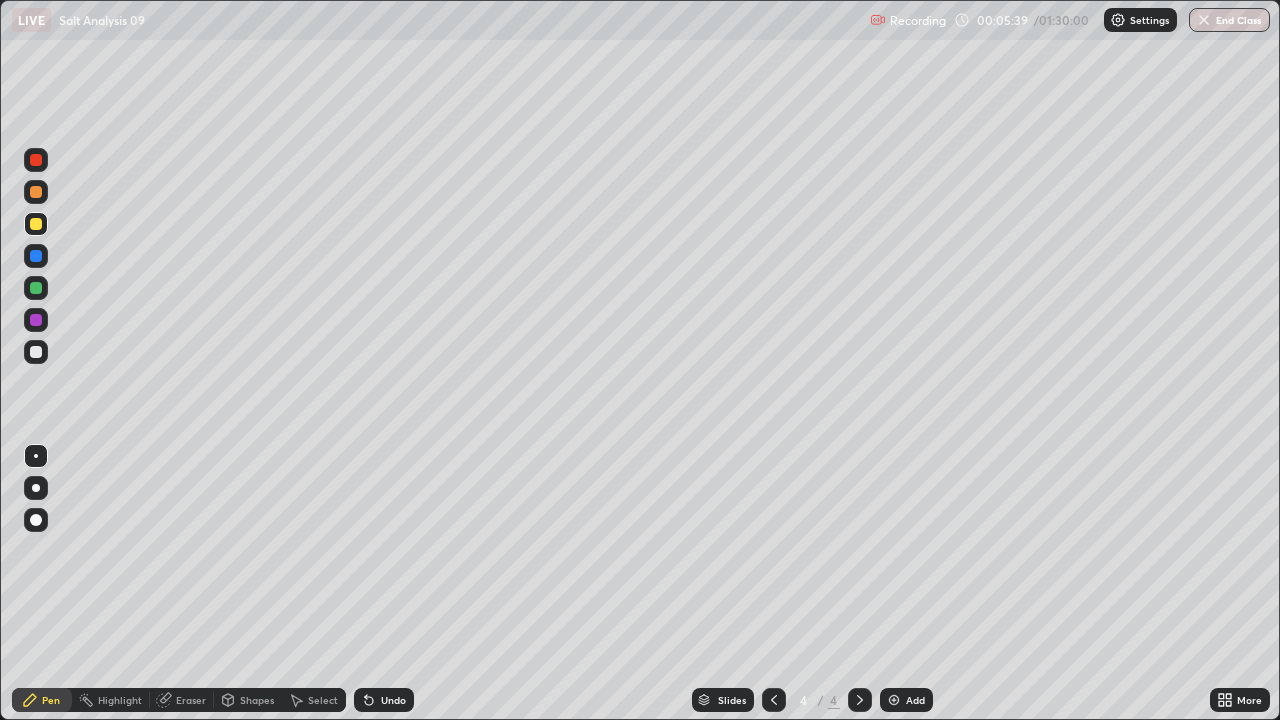 click at bounding box center (36, 352) 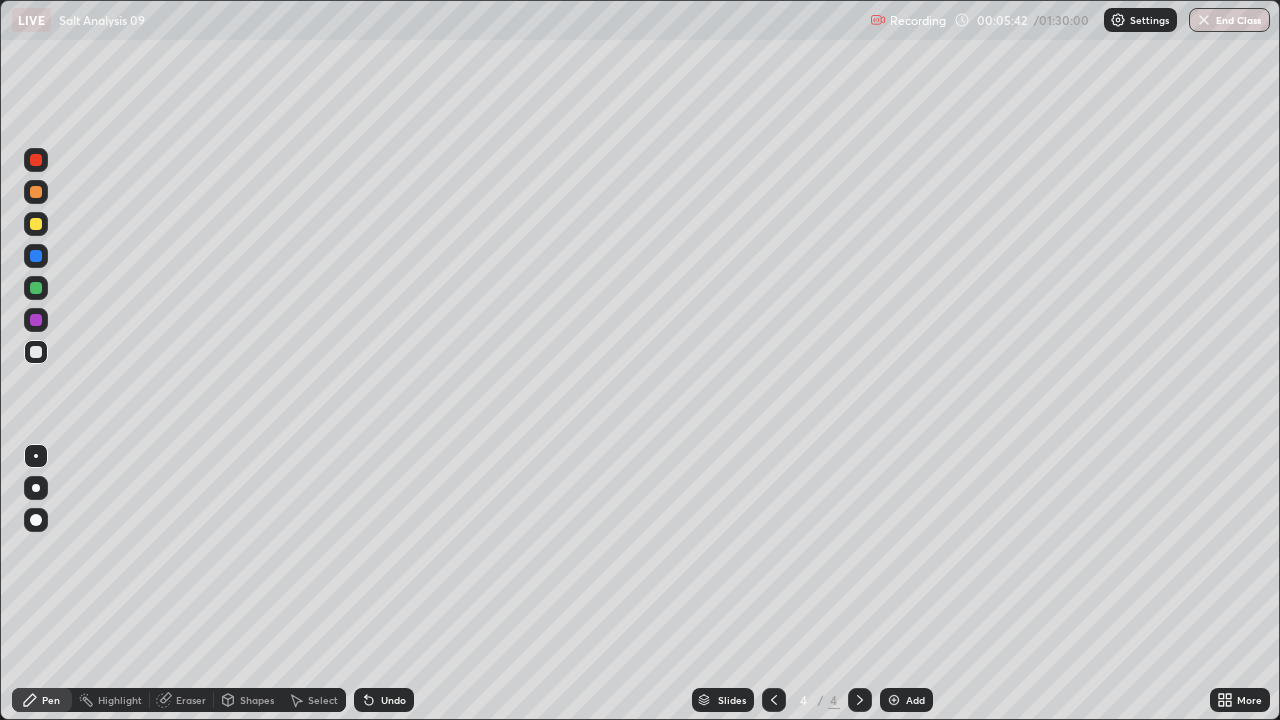 click on "Undo" at bounding box center [384, 700] 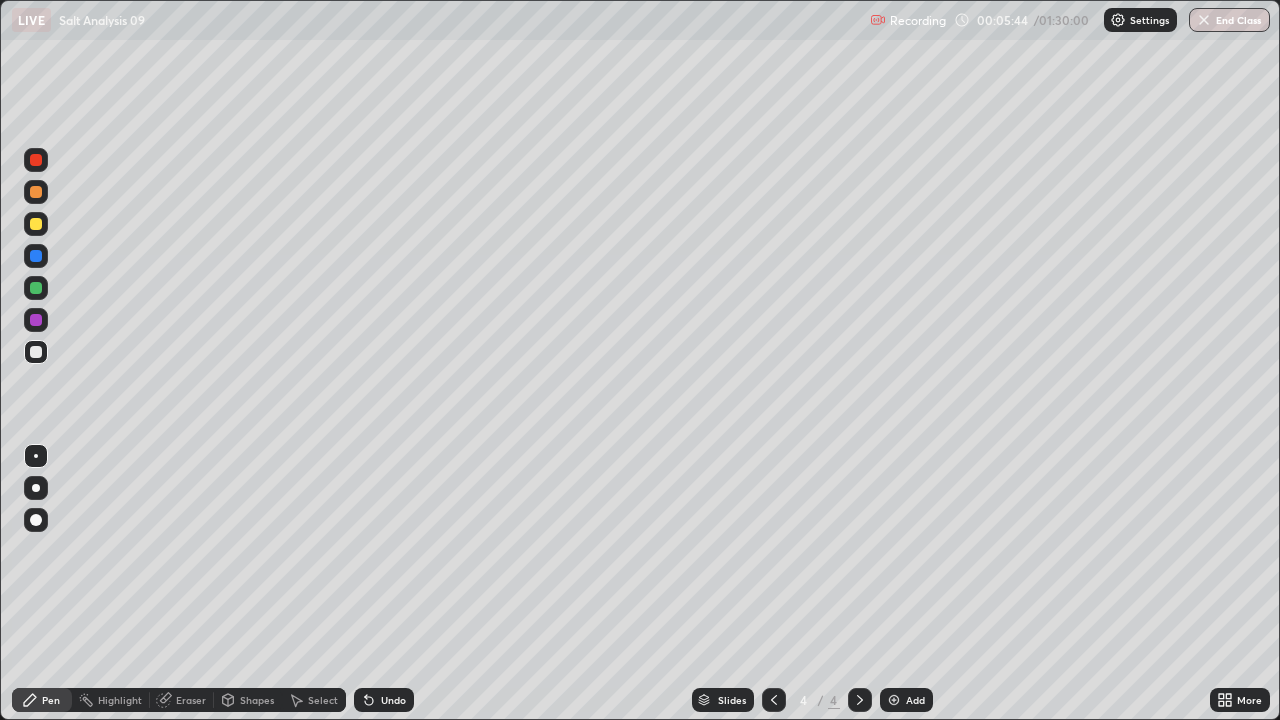 click on "Undo" at bounding box center [384, 700] 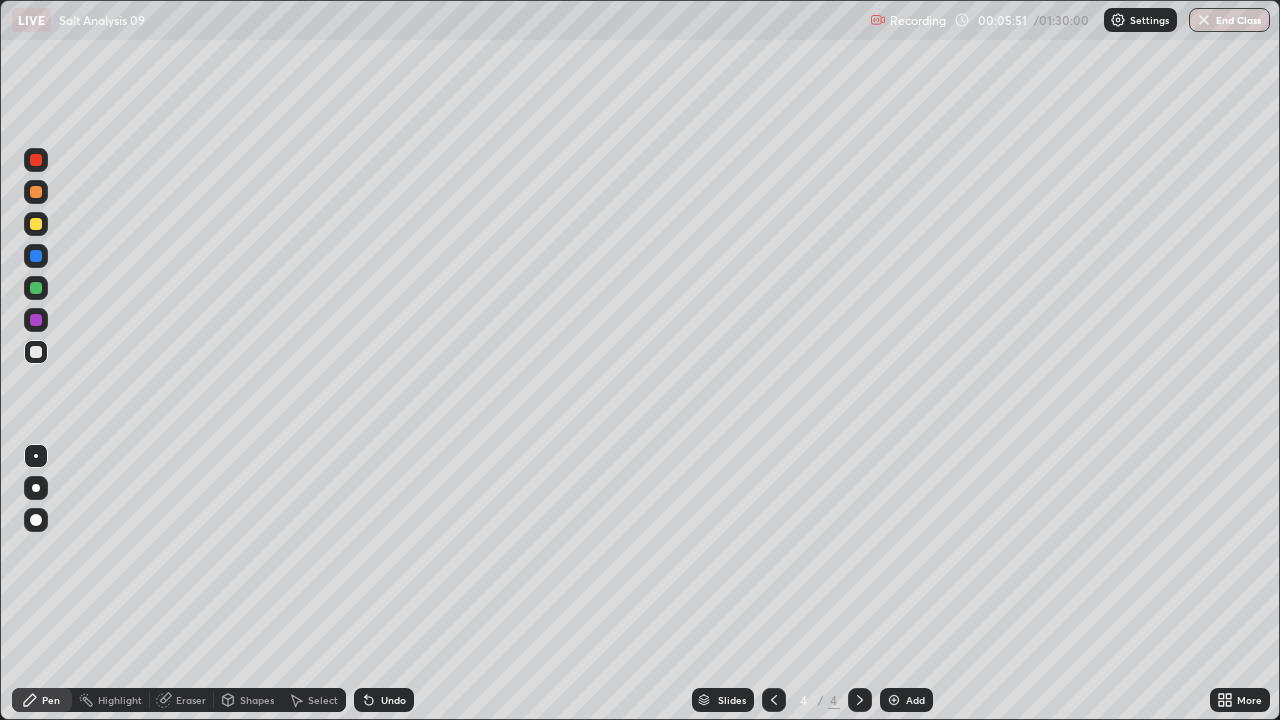click on "Undo" at bounding box center [393, 700] 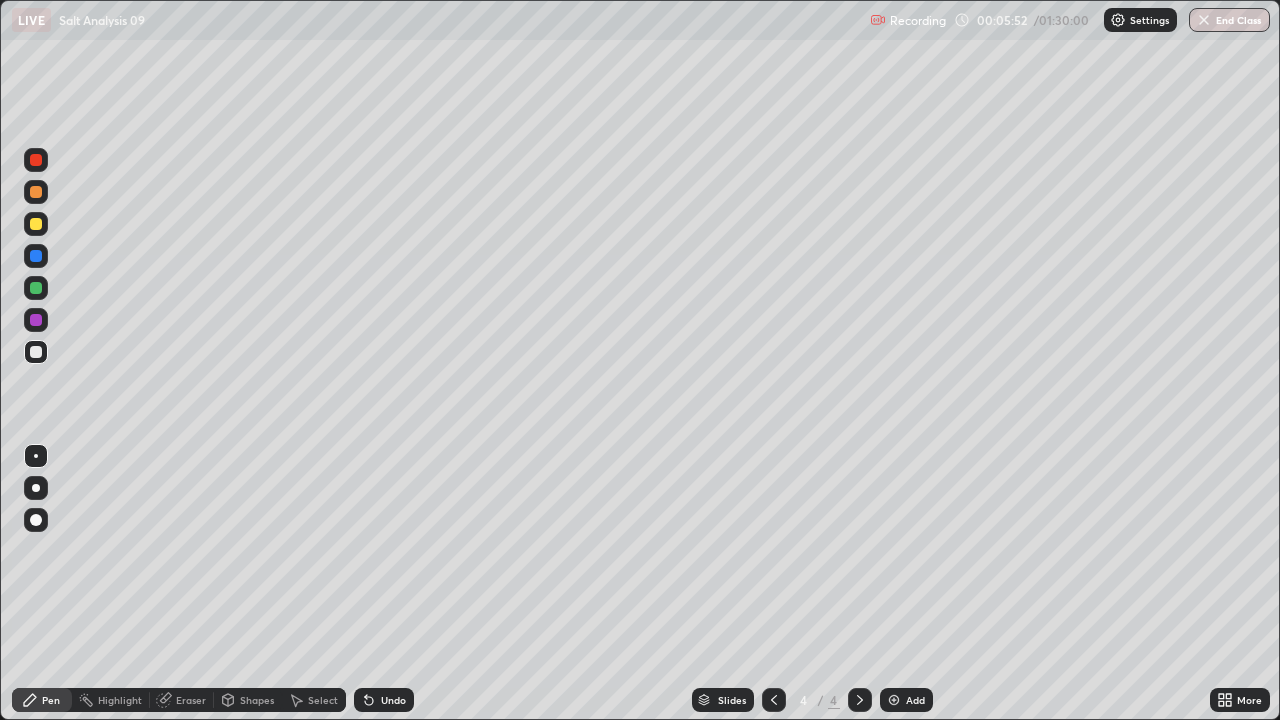 click on "Undo" at bounding box center (384, 700) 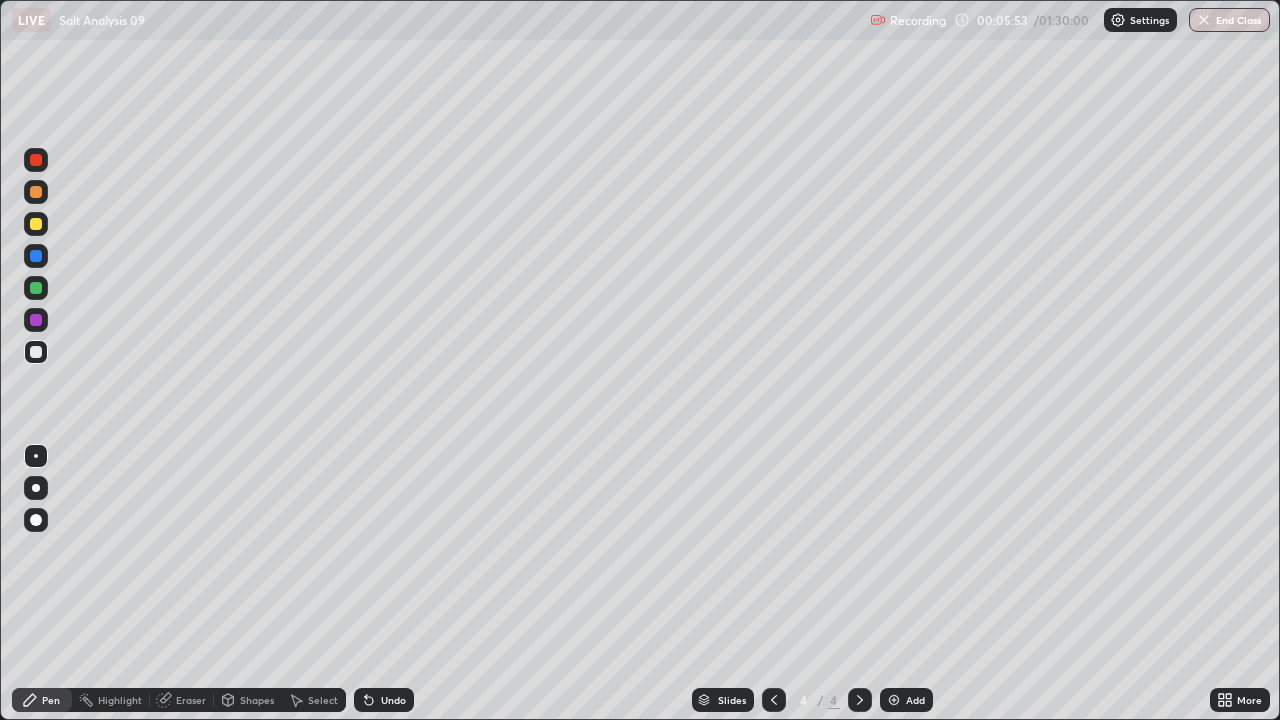 click 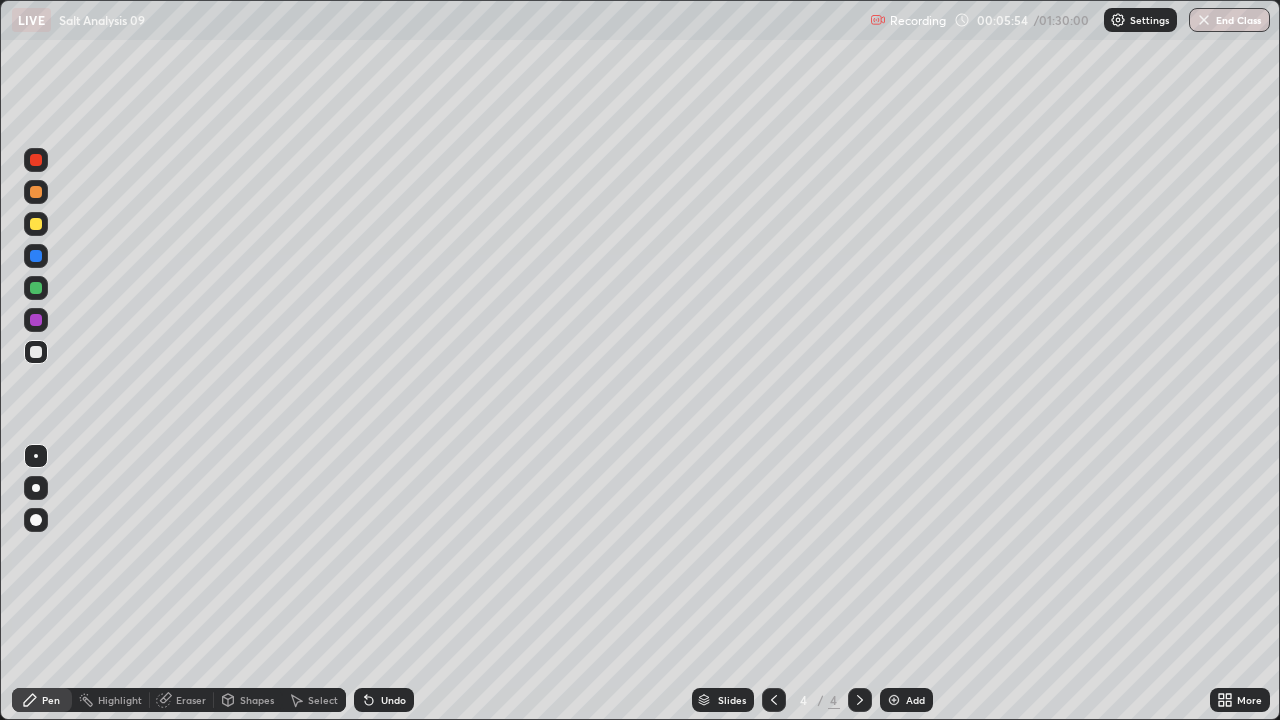 click on "Undo" at bounding box center [393, 700] 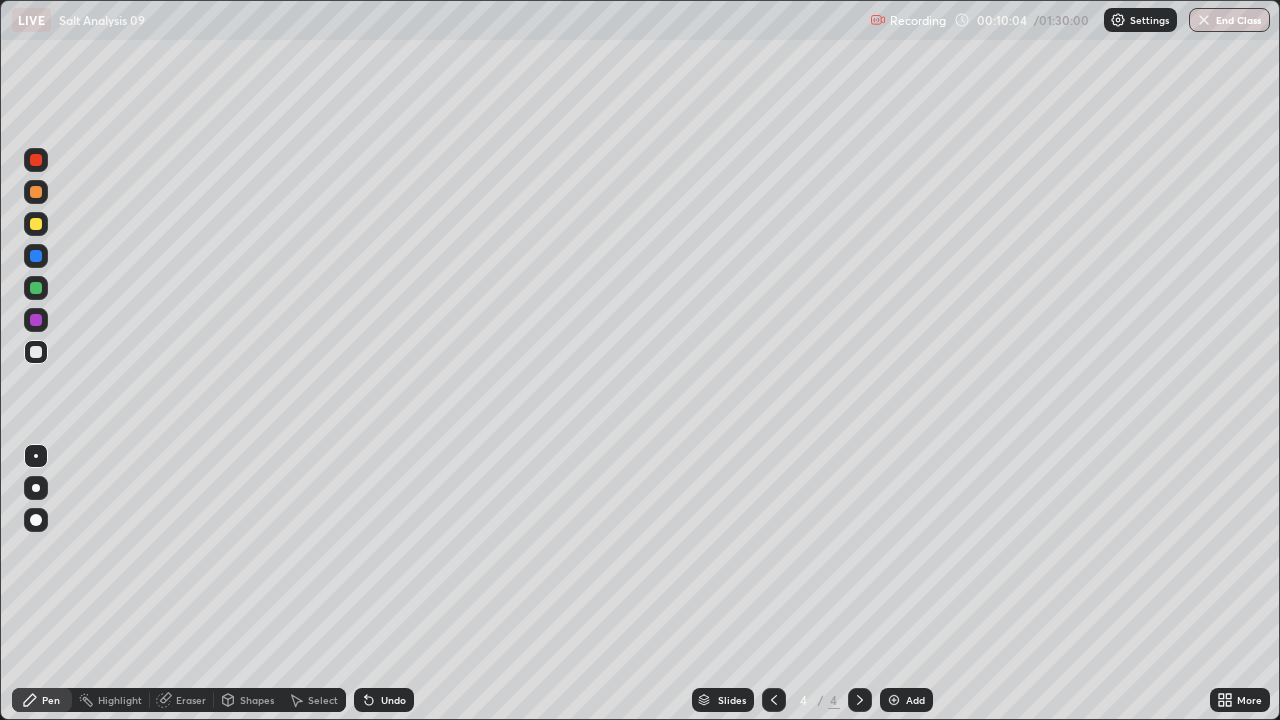click on "Add" at bounding box center (906, 700) 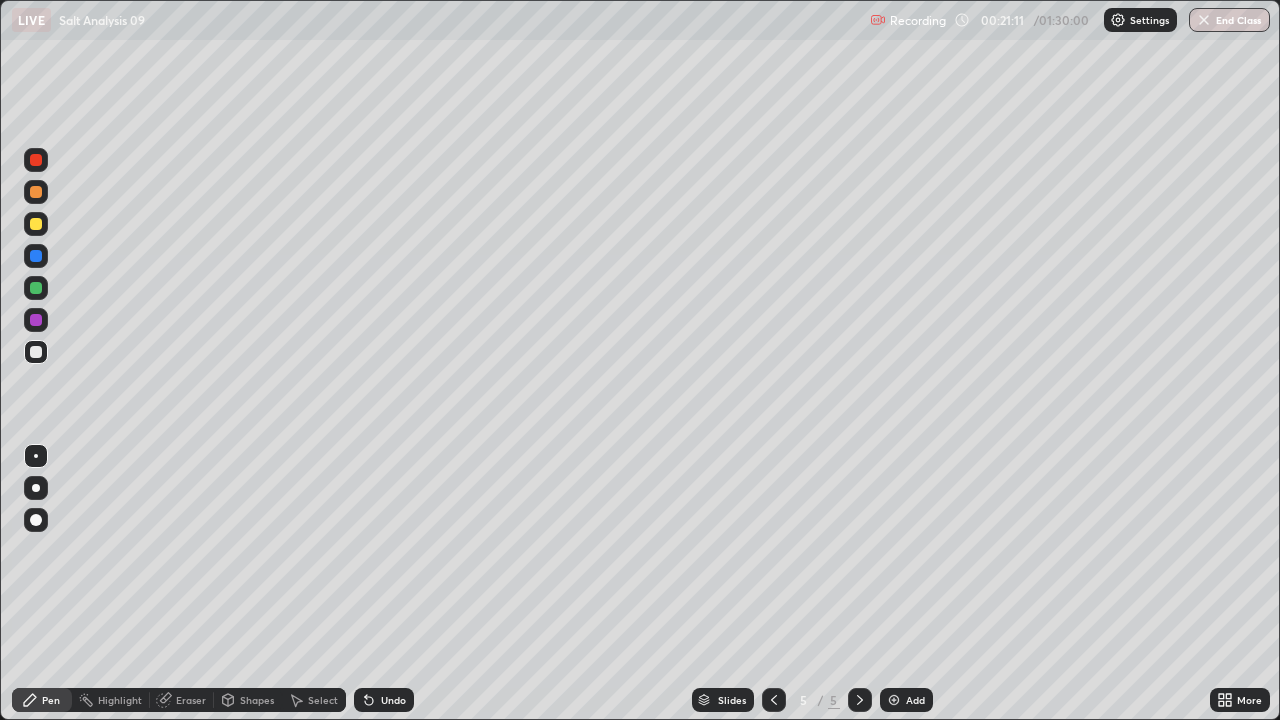 click on "Undo" at bounding box center [384, 700] 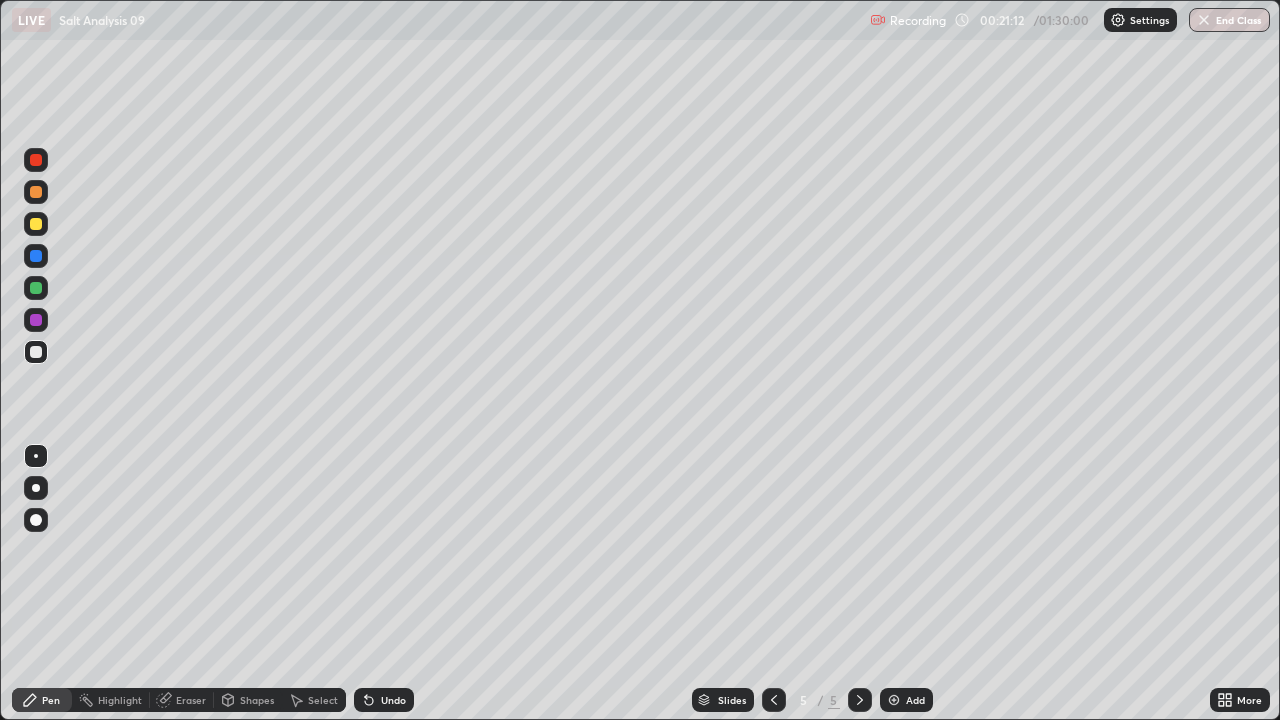 click on "Undo" at bounding box center [393, 700] 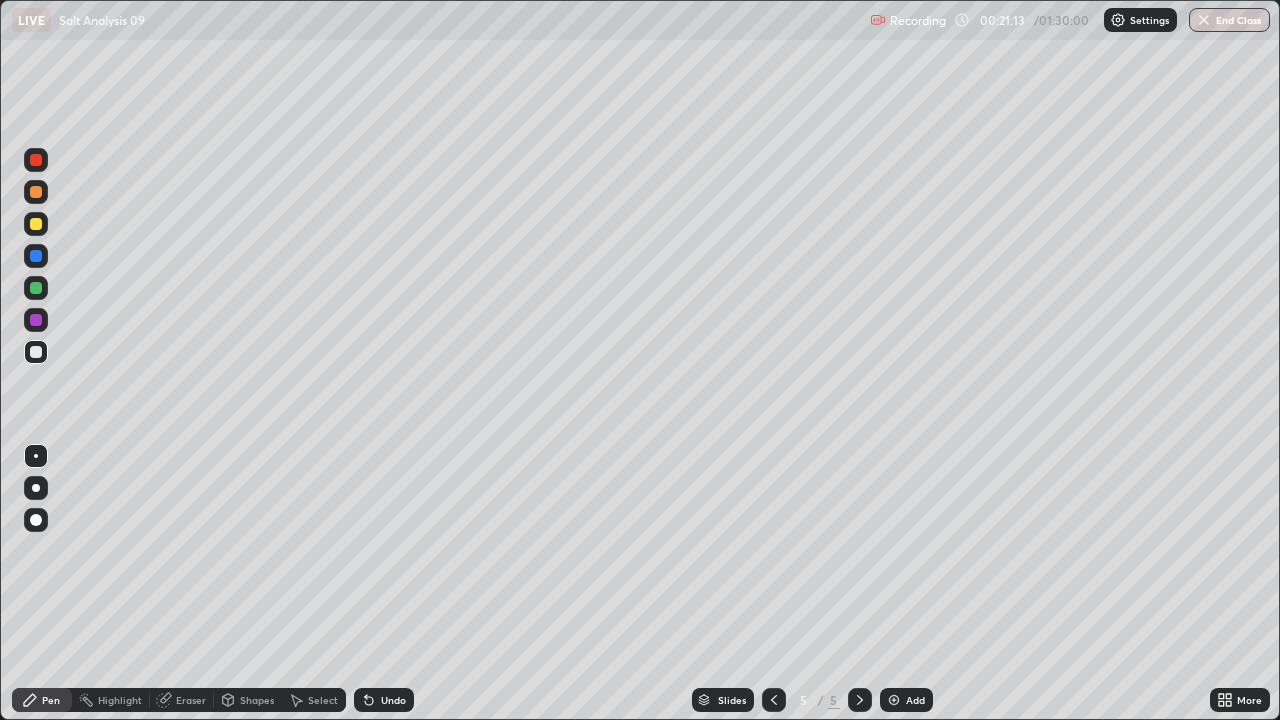click 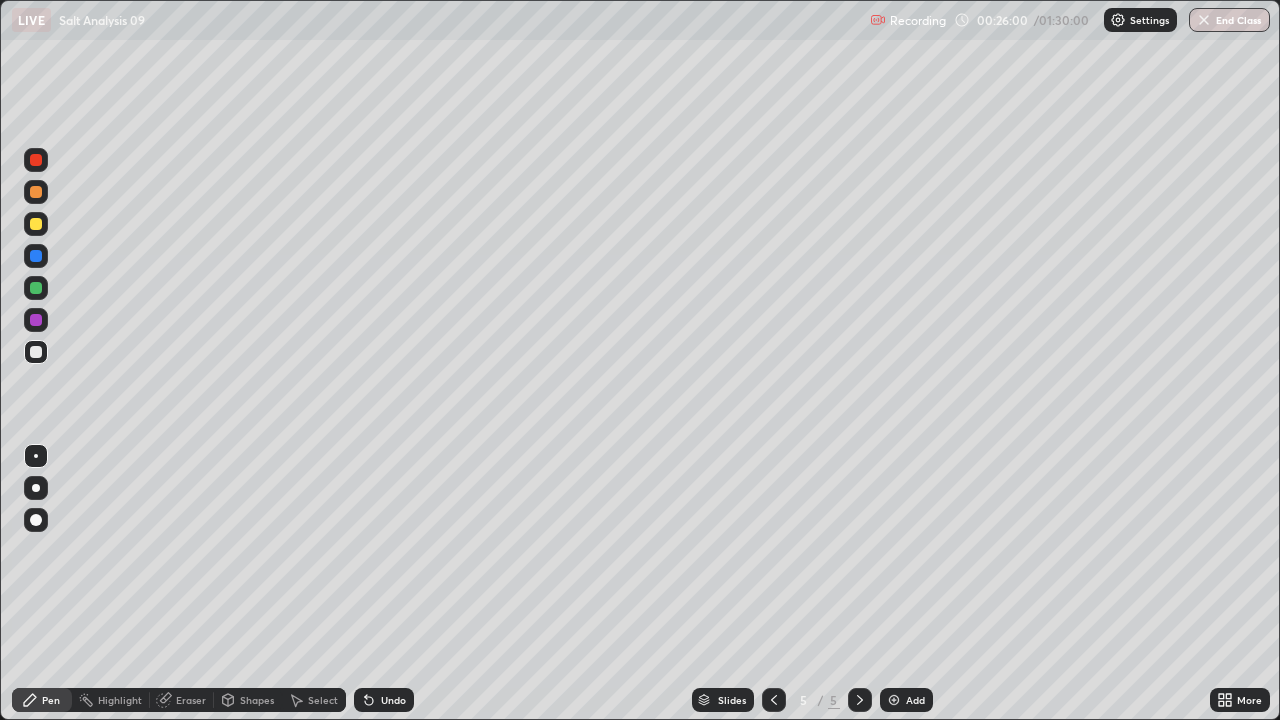 click at bounding box center (36, 288) 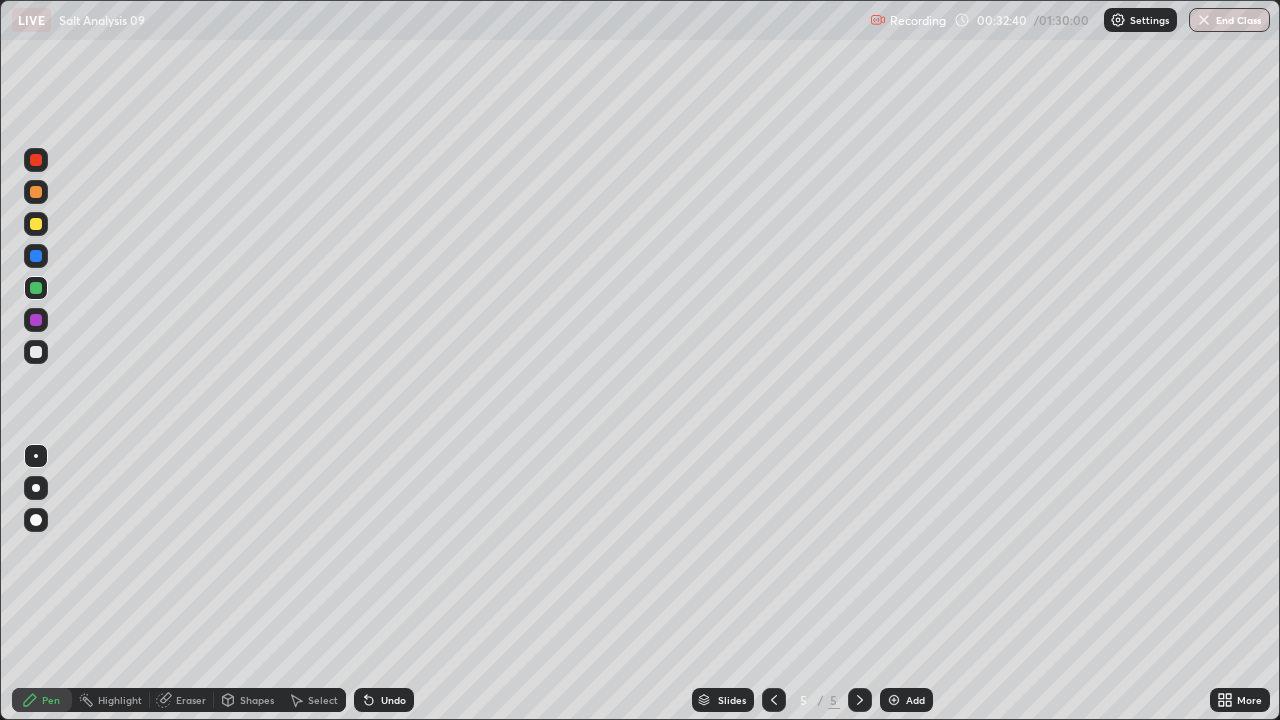 click on "Undo" at bounding box center (393, 700) 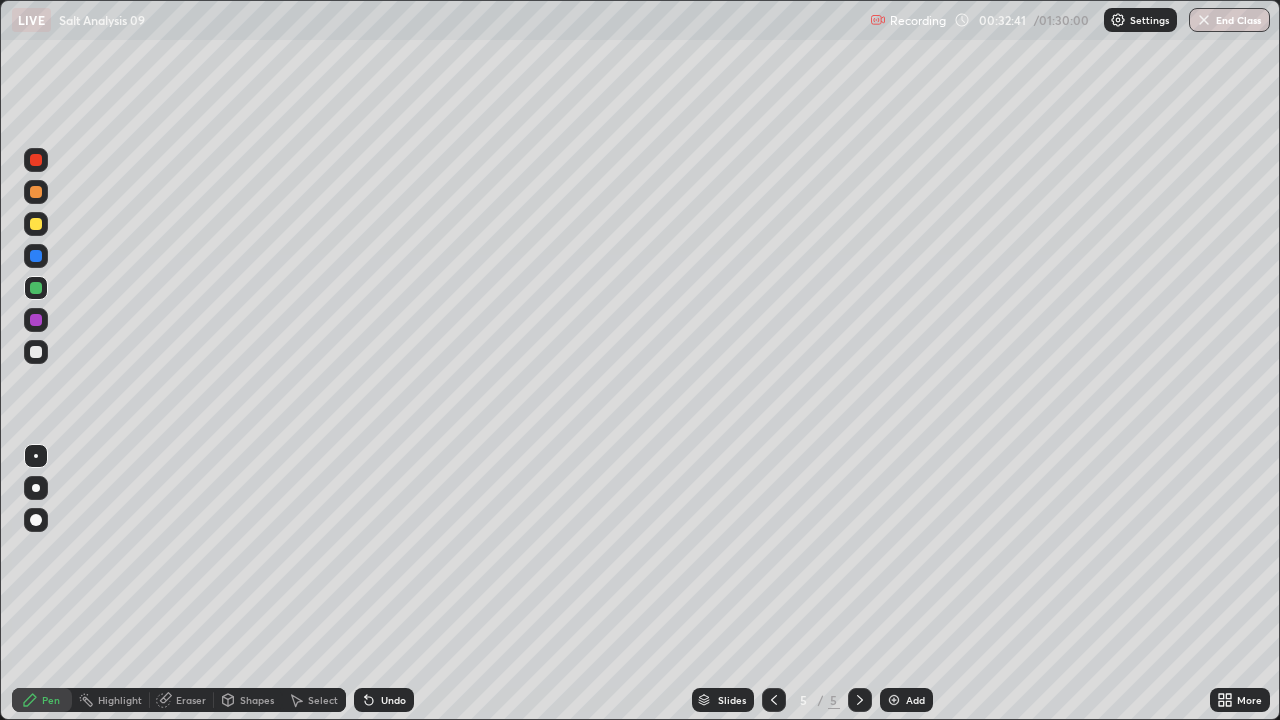 click on "Undo" at bounding box center (384, 700) 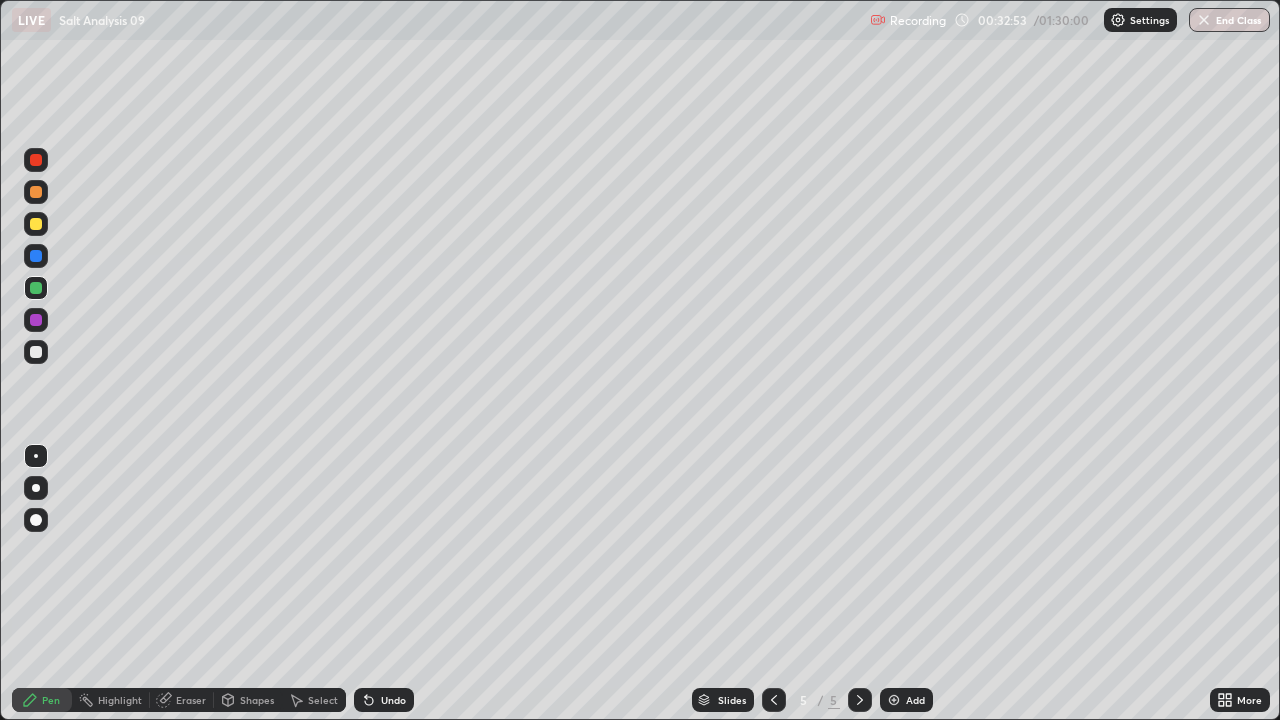 click at bounding box center (36, 352) 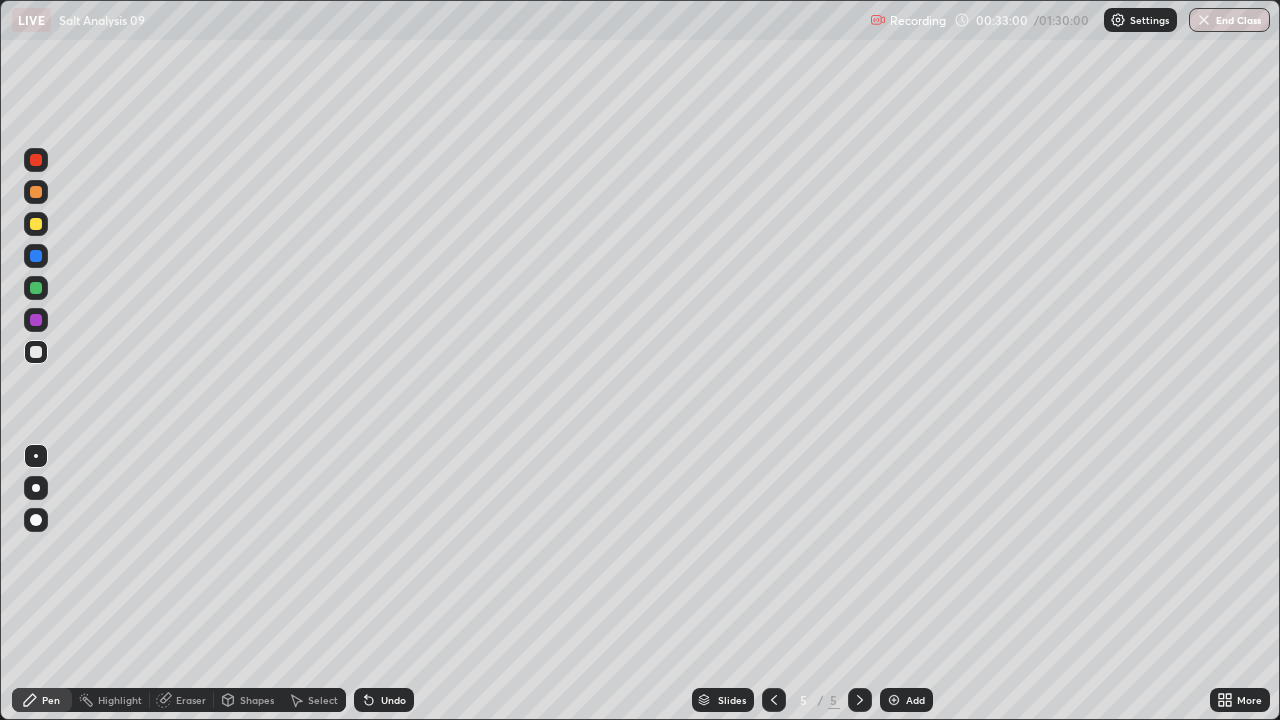 click on "Undo" at bounding box center (393, 700) 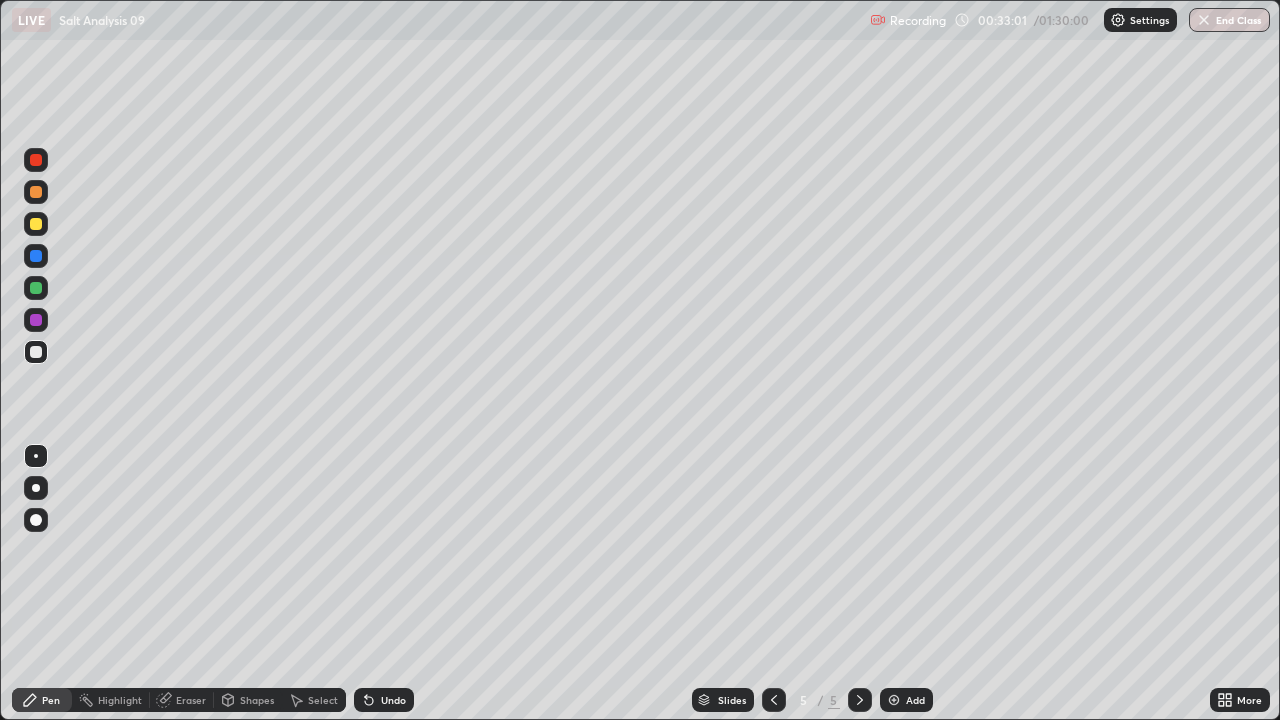 click on "Undo" at bounding box center [393, 700] 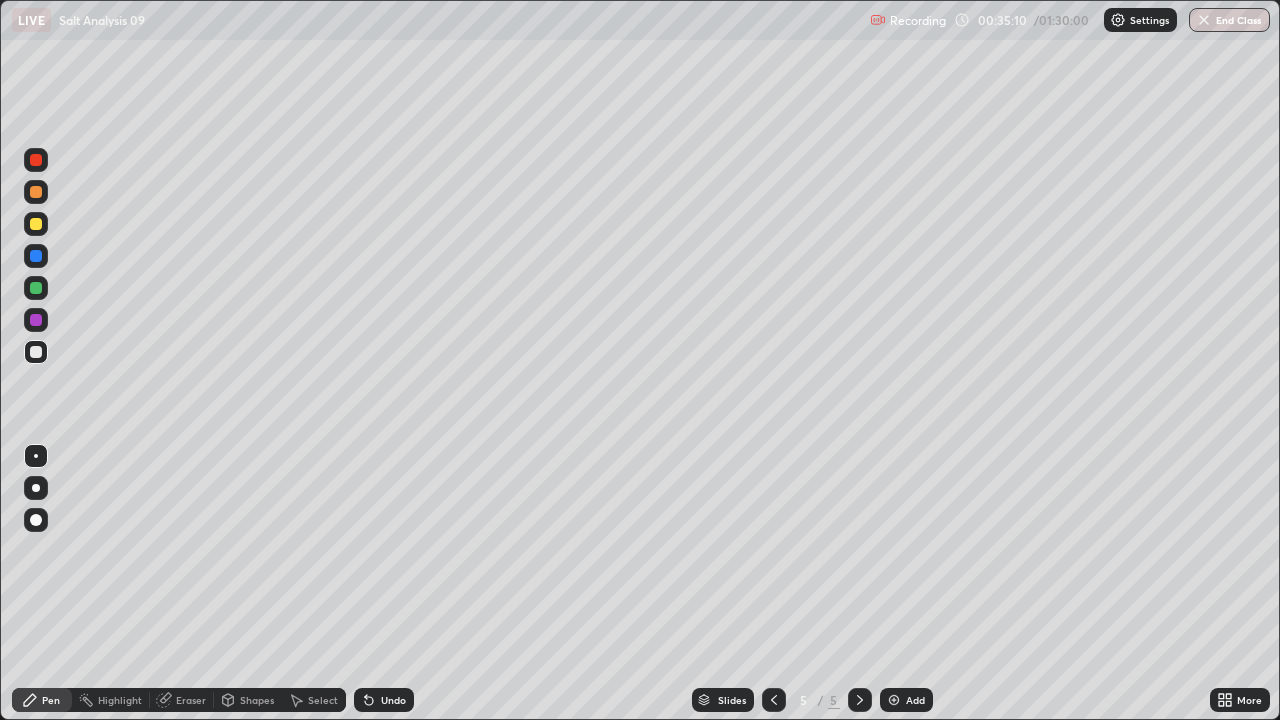 click at bounding box center (894, 700) 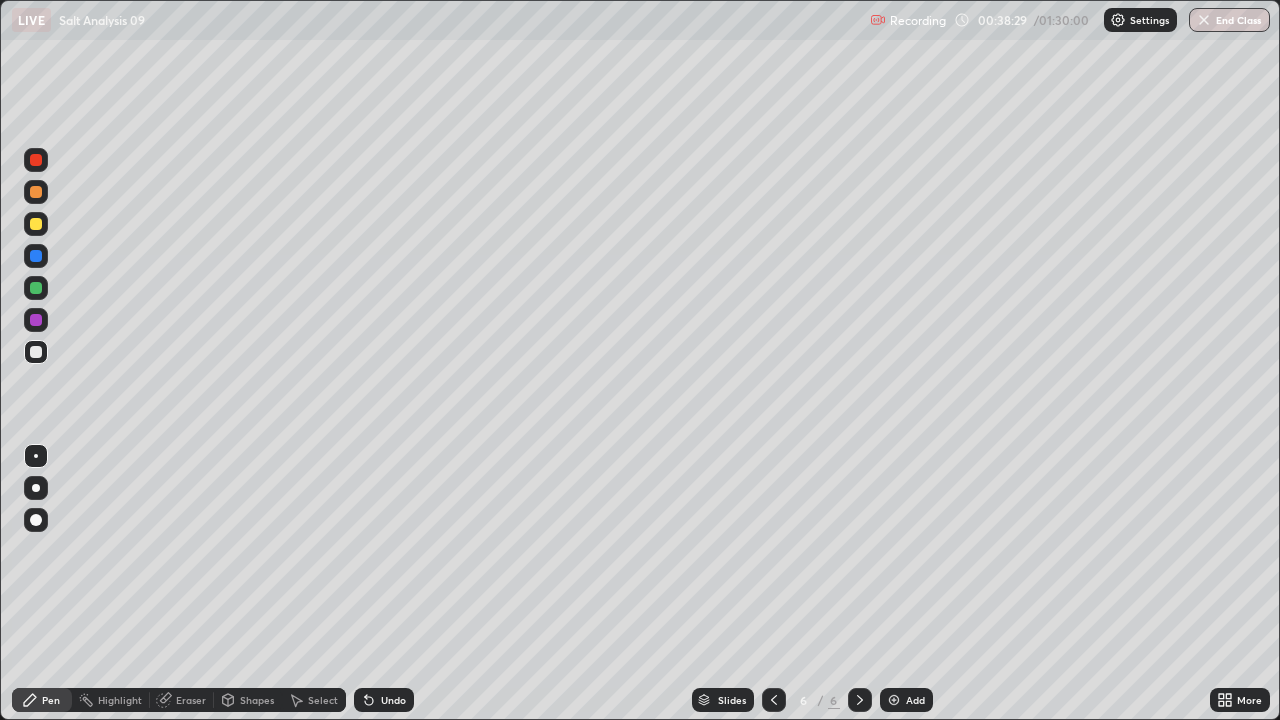 click at bounding box center [36, 352] 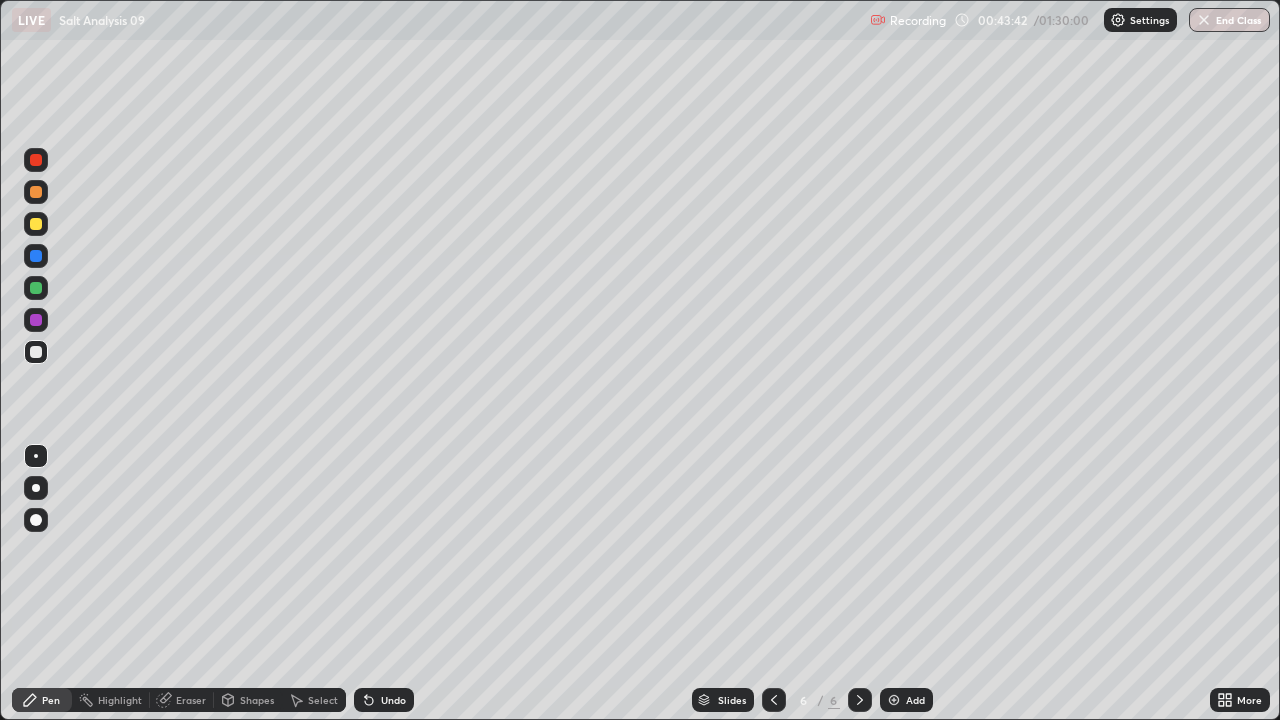 click at bounding box center (894, 700) 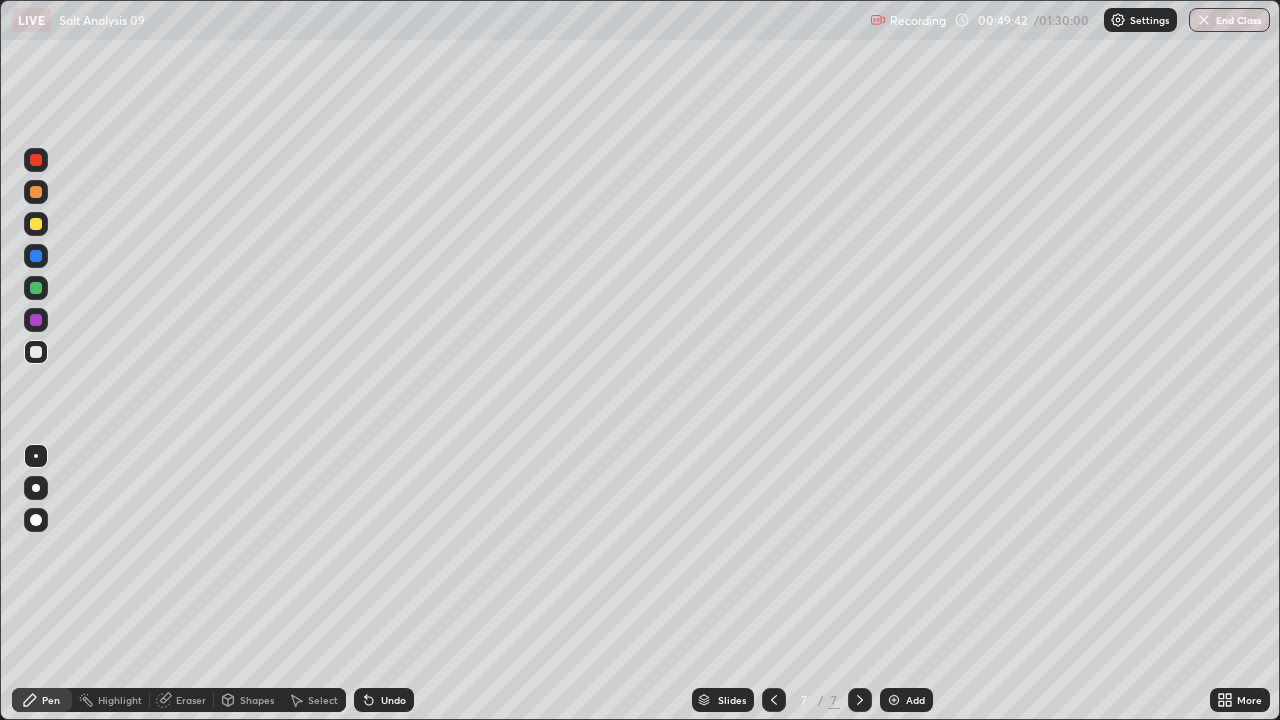 click on "Add" at bounding box center [915, 700] 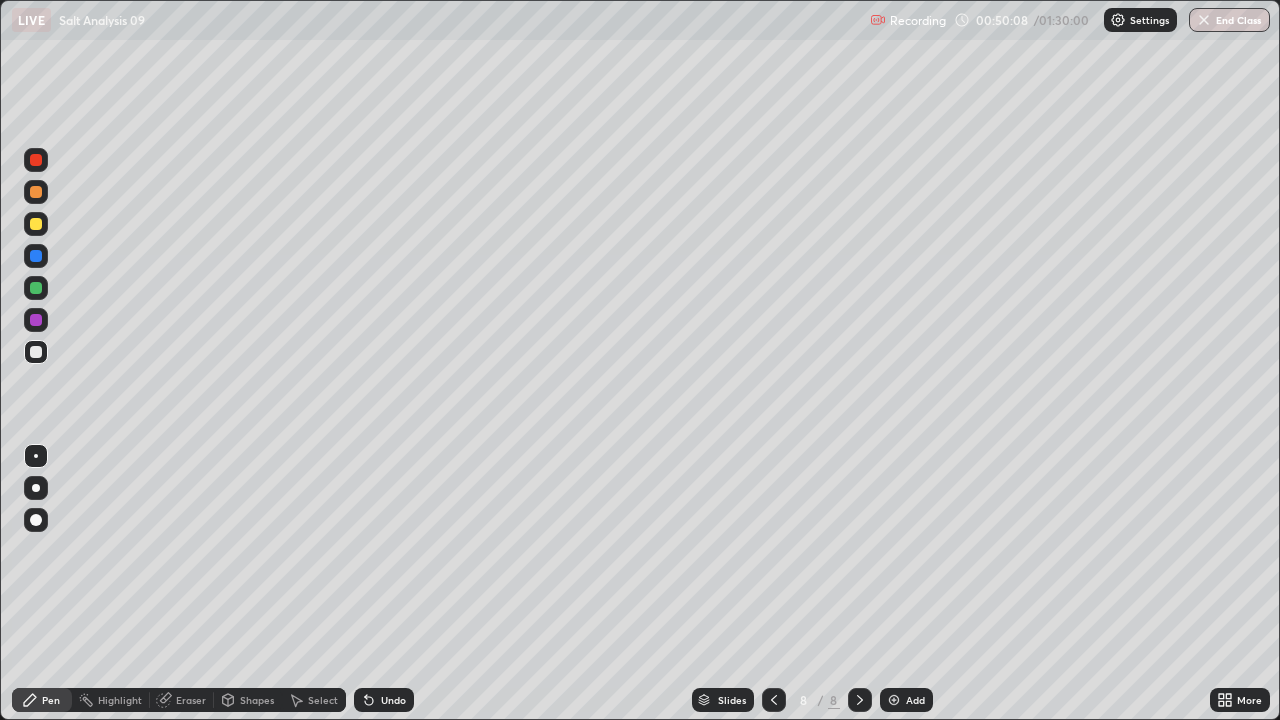click at bounding box center (36, 352) 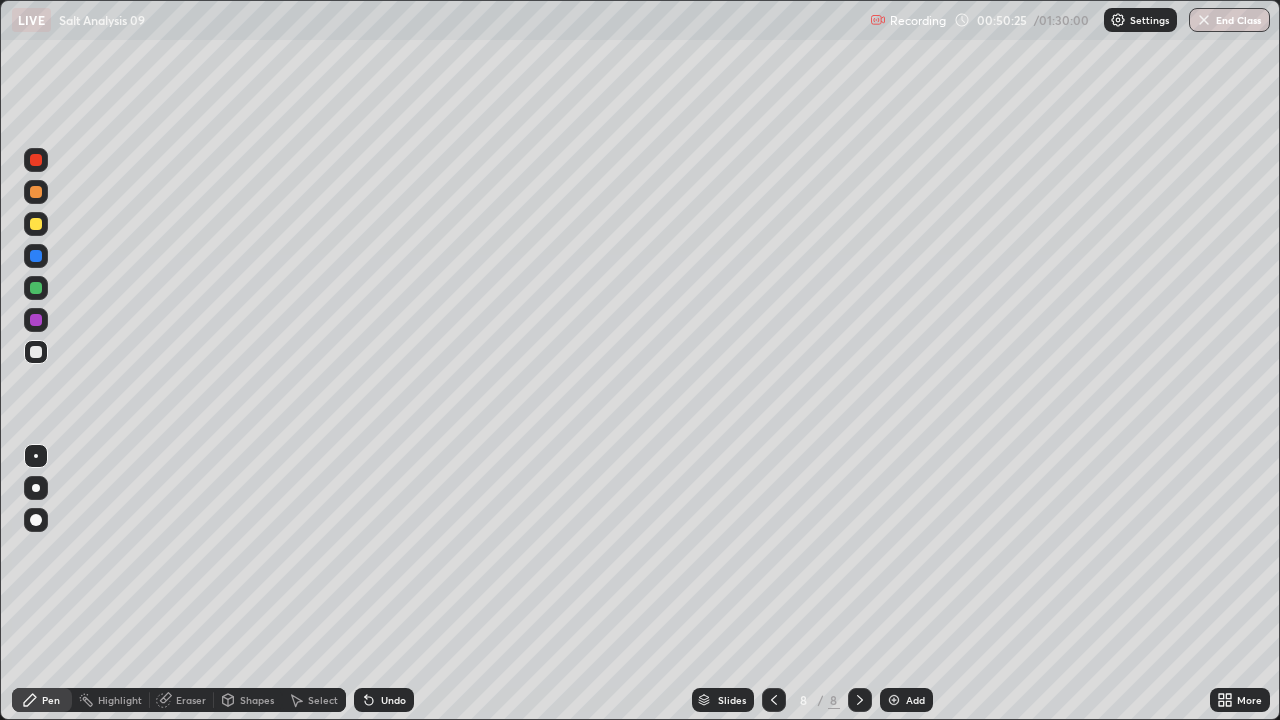 click on "Undo" at bounding box center [384, 700] 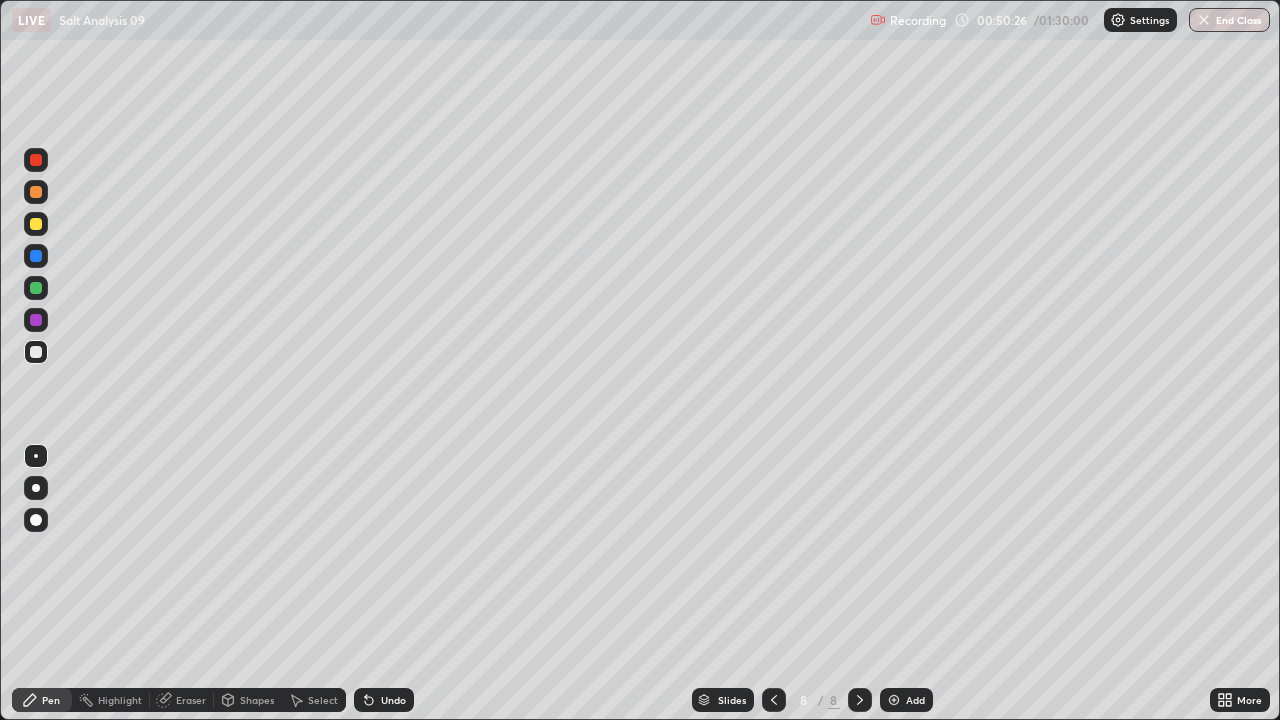 click on "Undo" at bounding box center [384, 700] 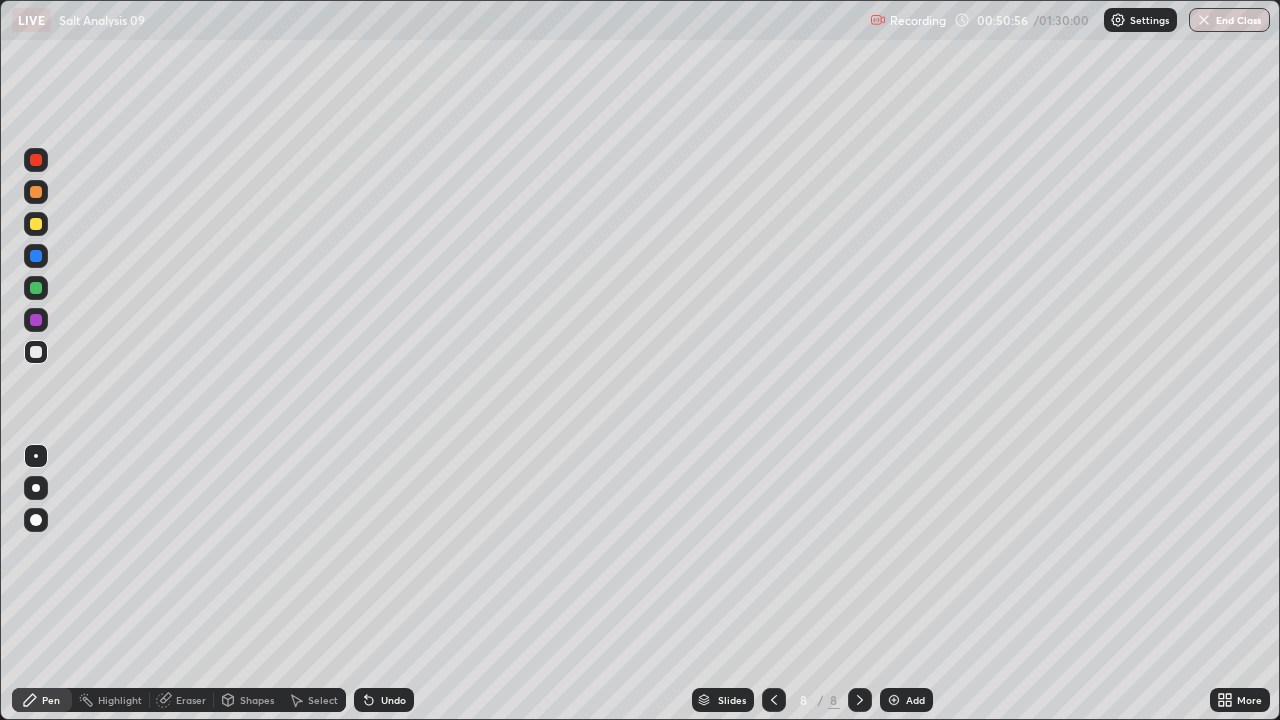 click at bounding box center (774, 700) 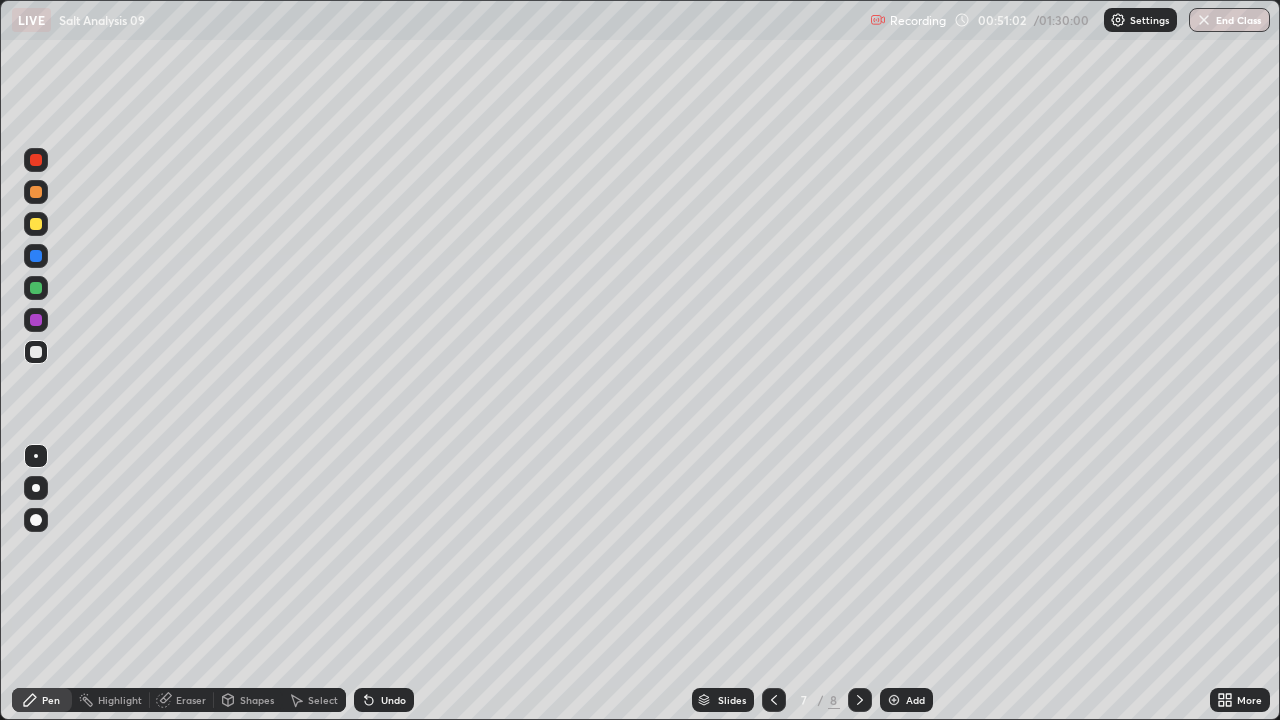 click at bounding box center (860, 700) 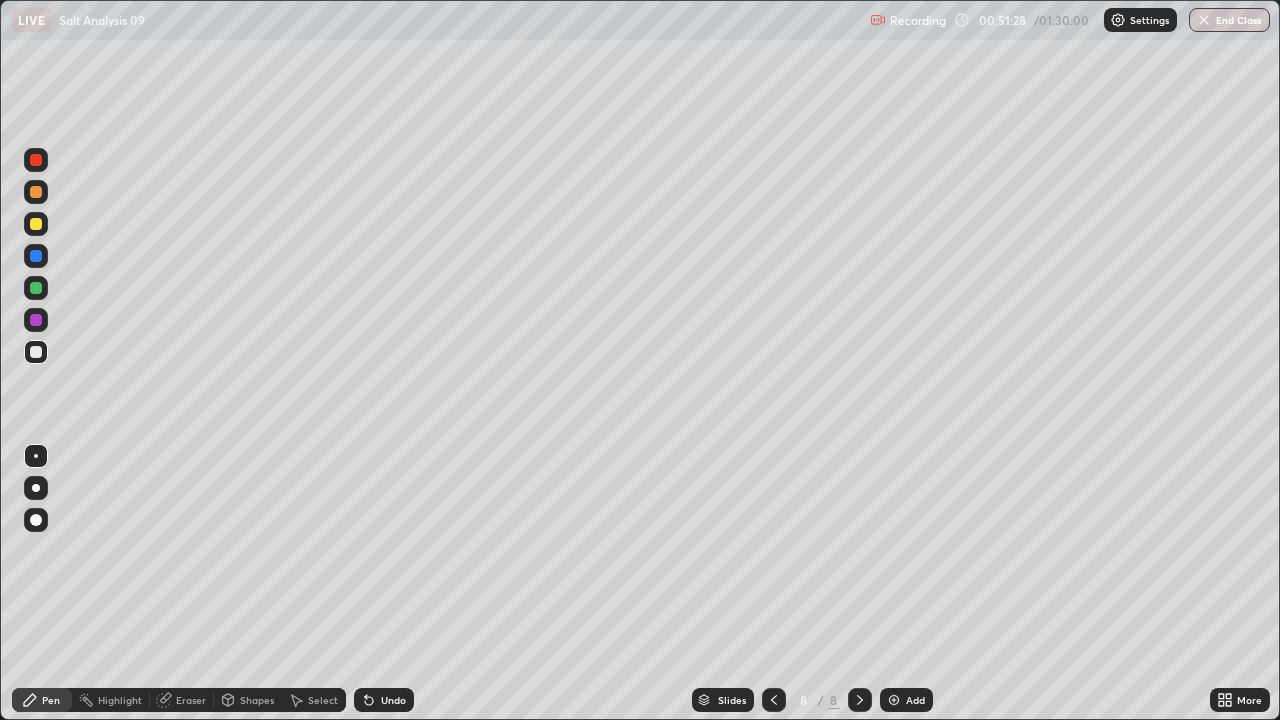 click 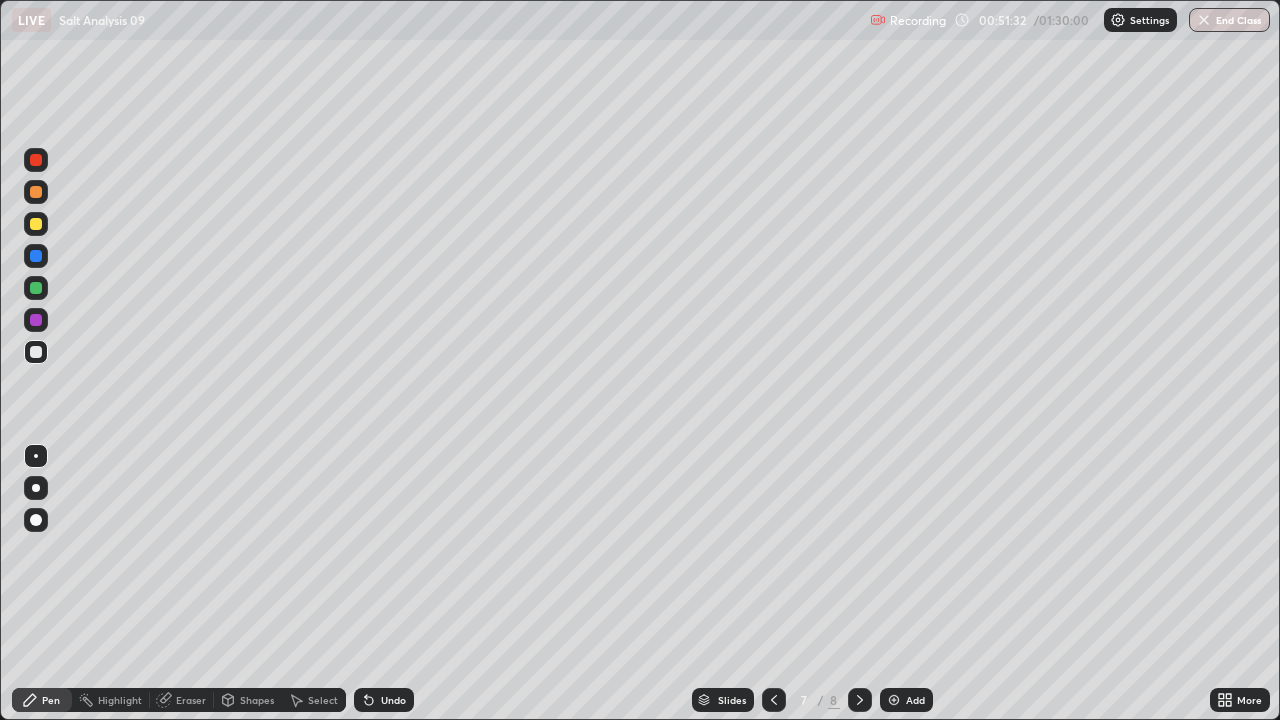 click 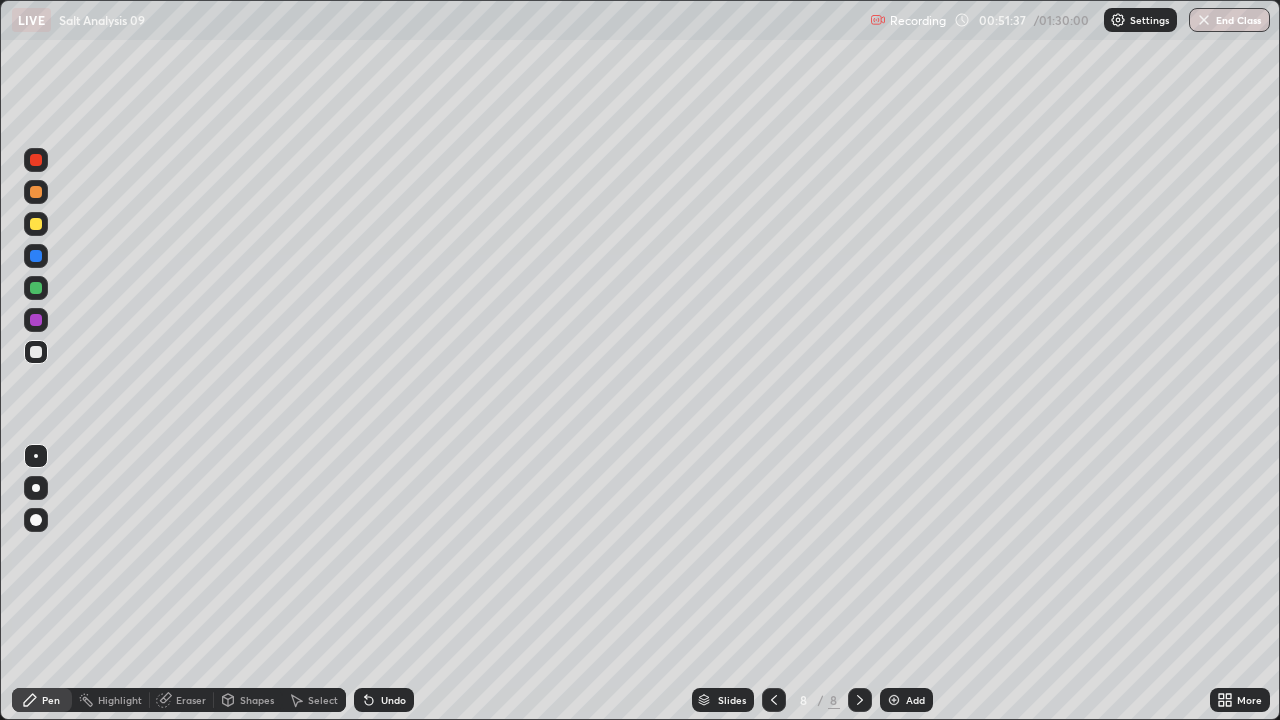 click 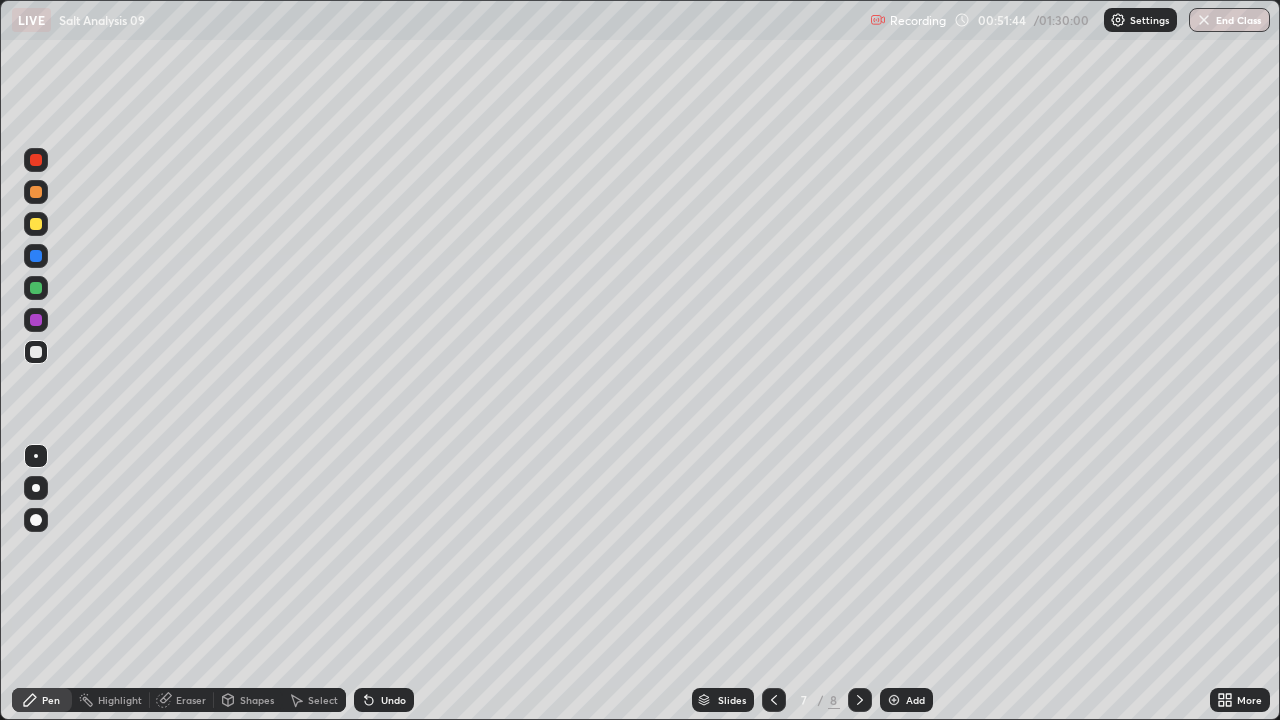click 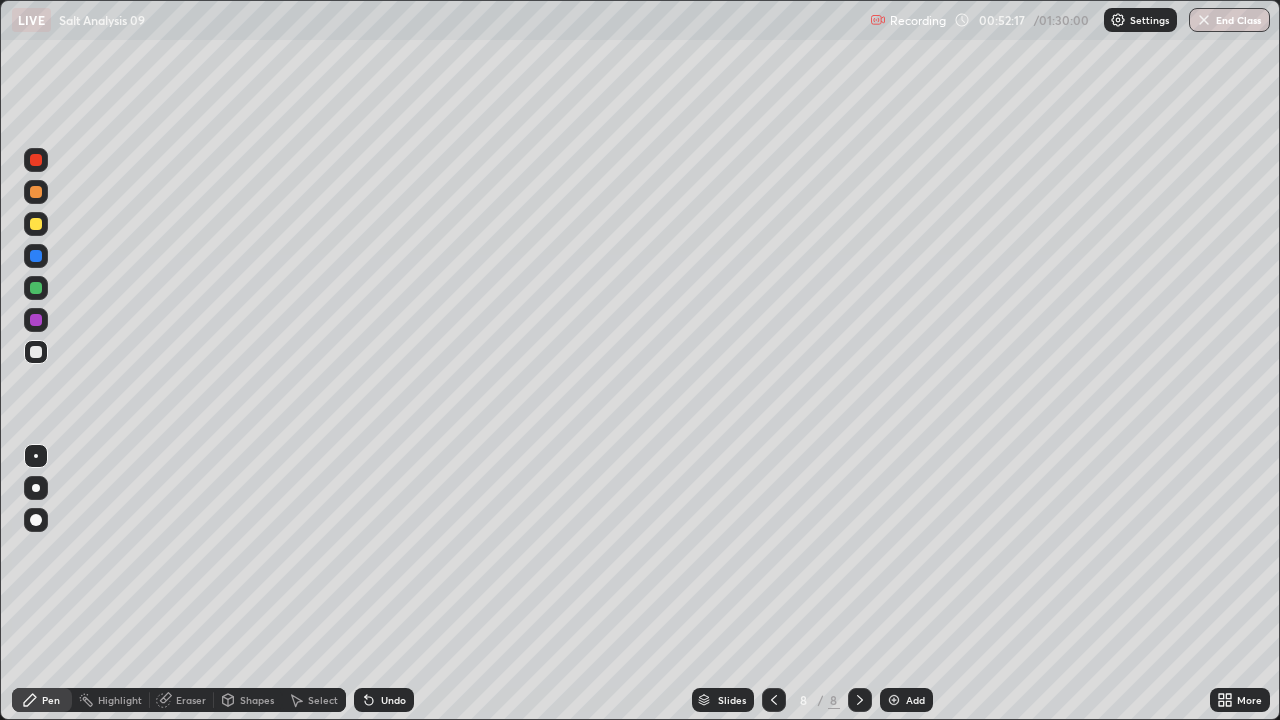 click on "Undo" at bounding box center (393, 700) 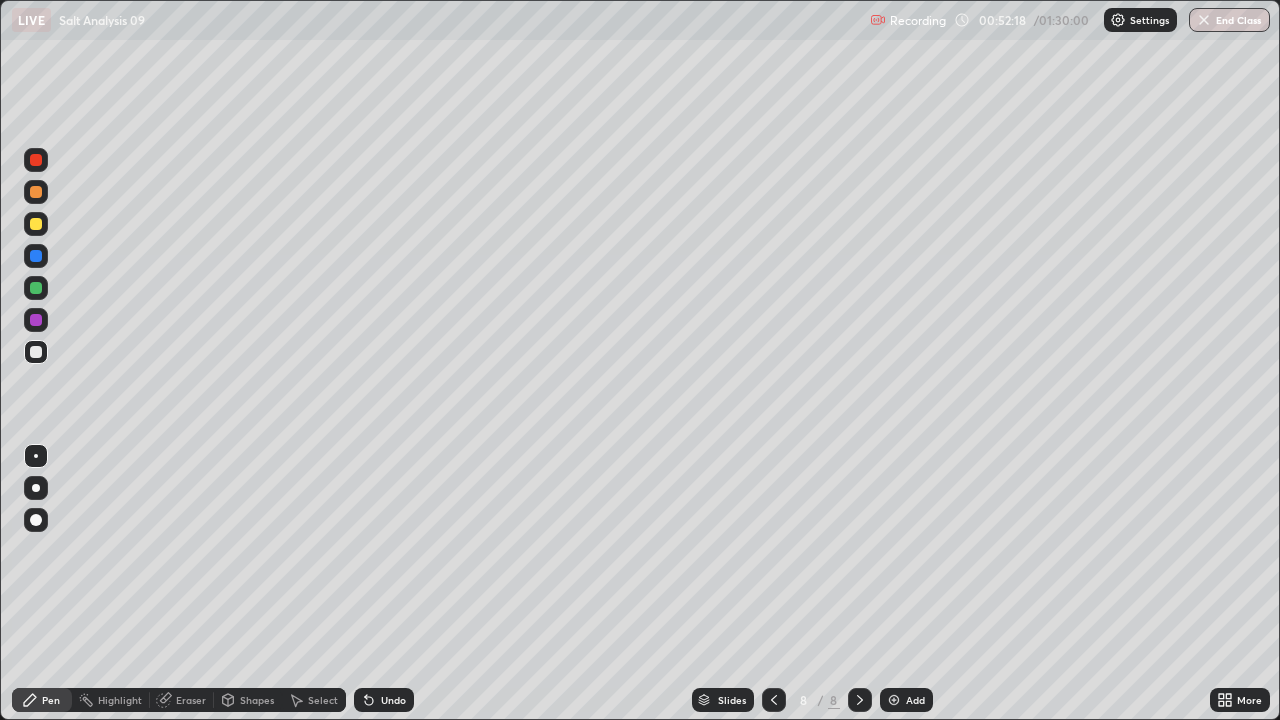 click on "Undo" at bounding box center (393, 700) 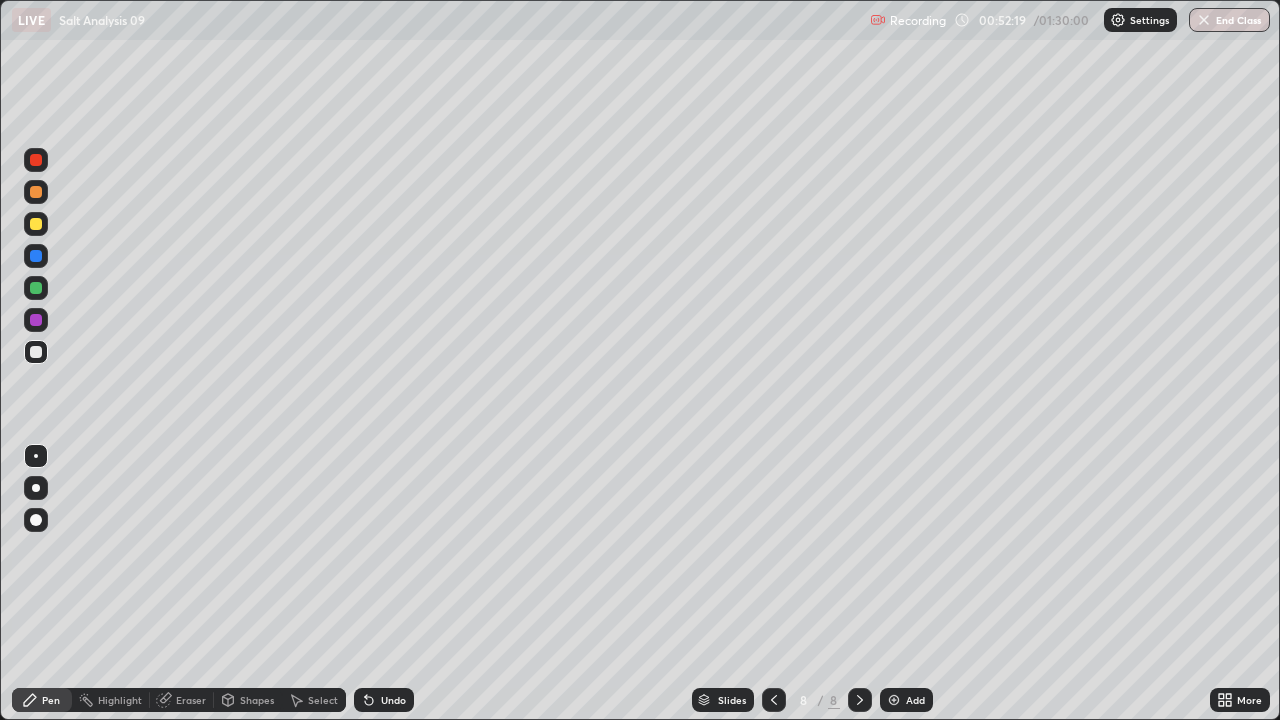 click on "Undo" at bounding box center (393, 700) 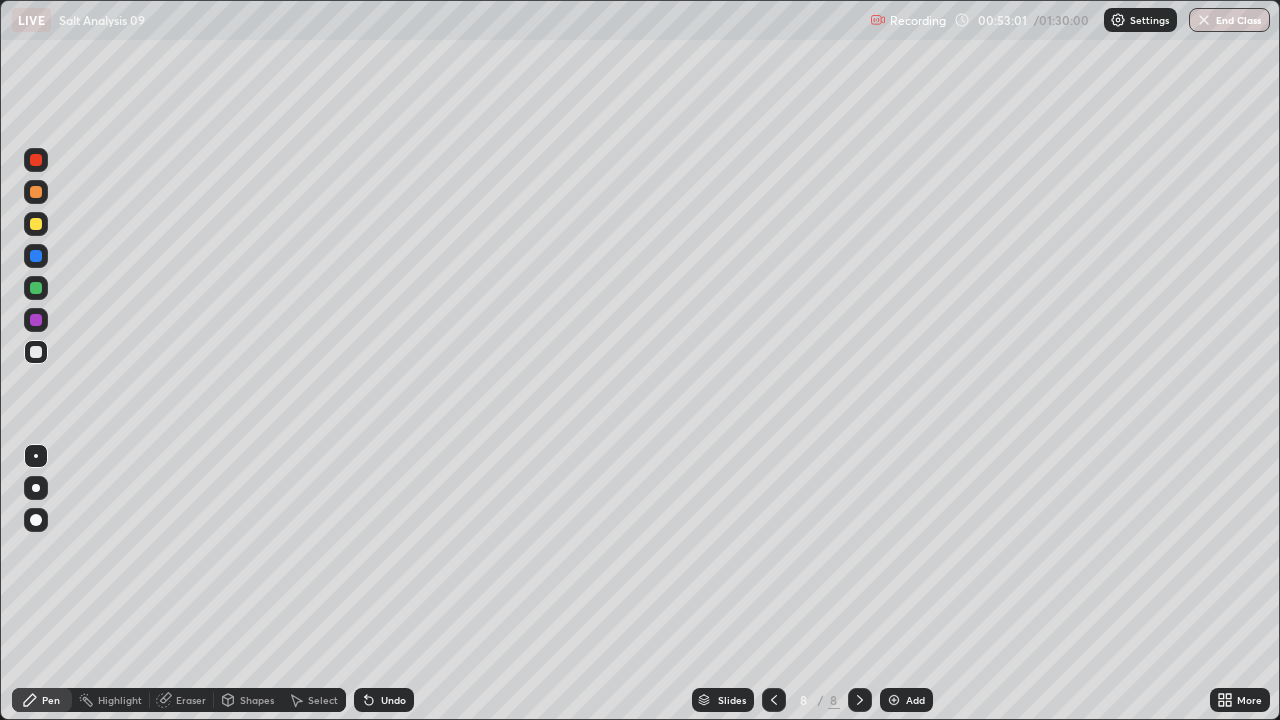 click 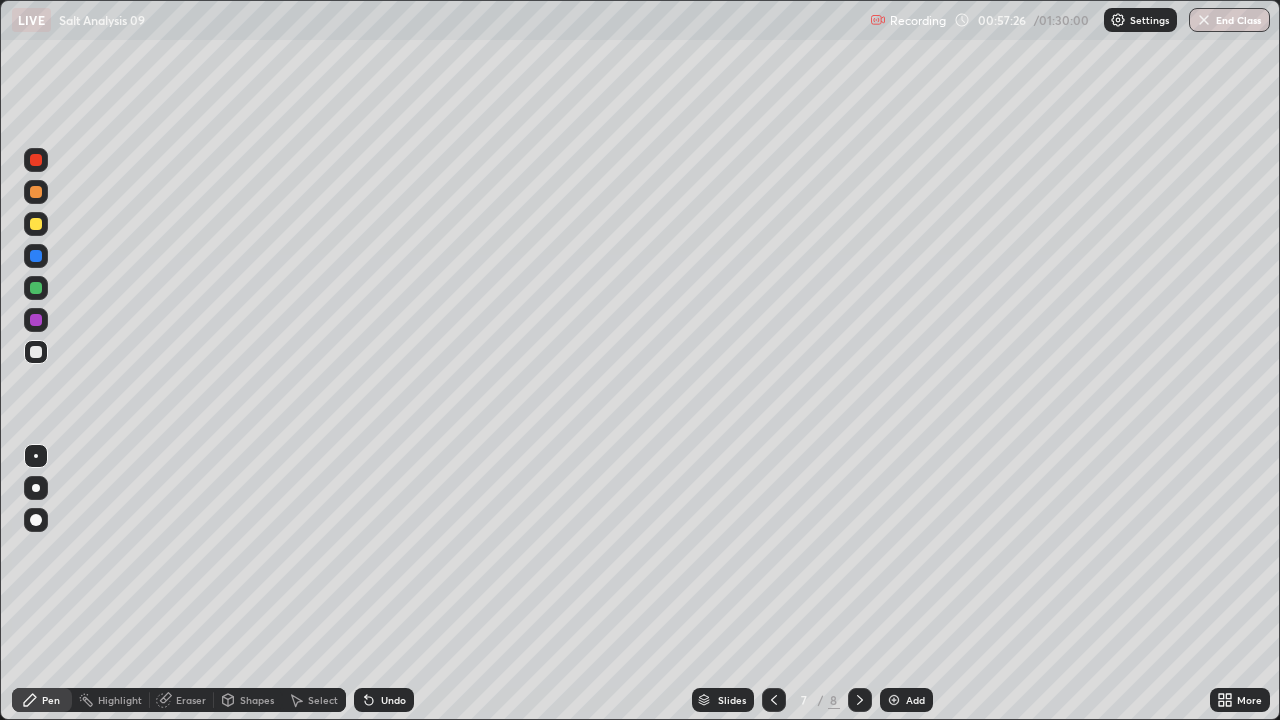 click 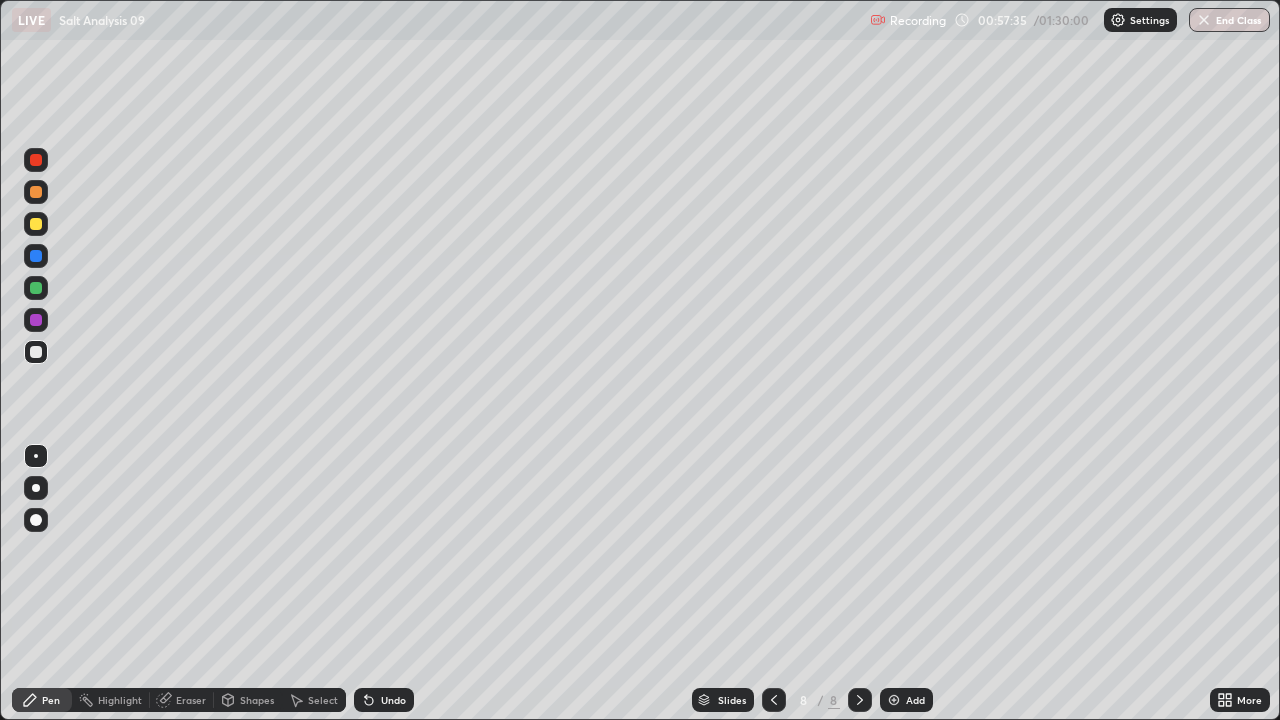 click 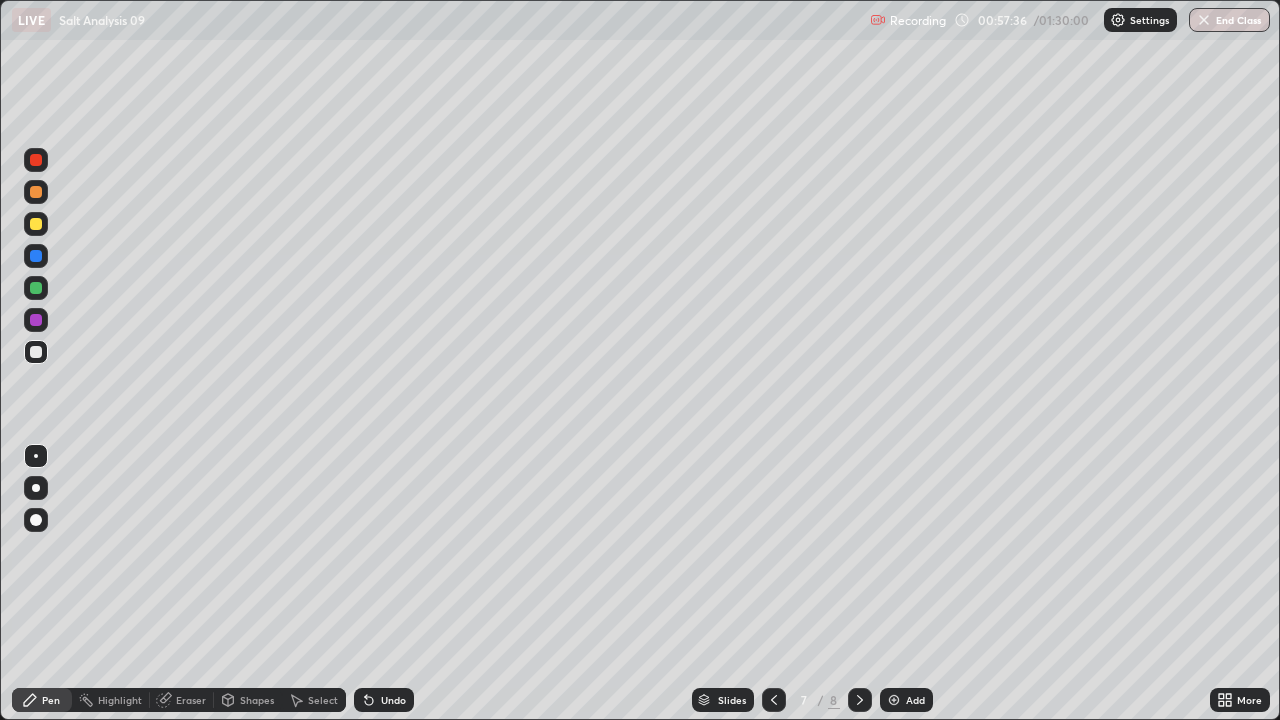 click 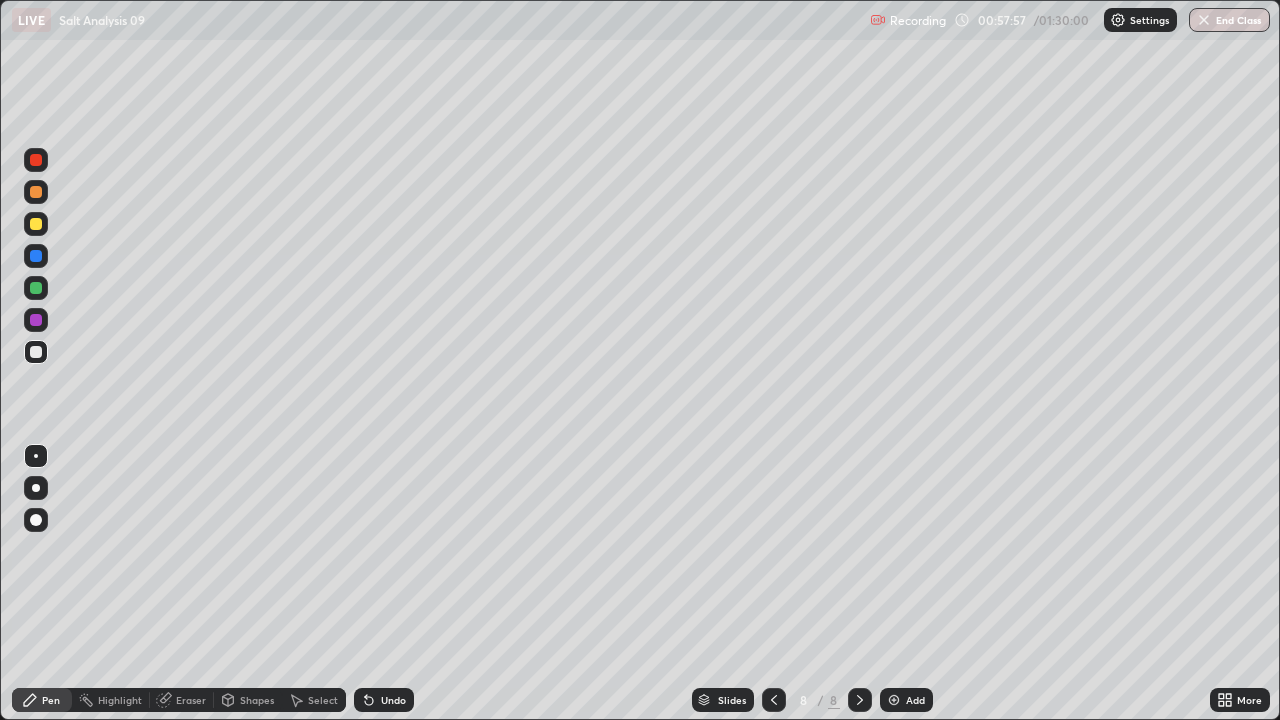 click on "Undo" at bounding box center (393, 700) 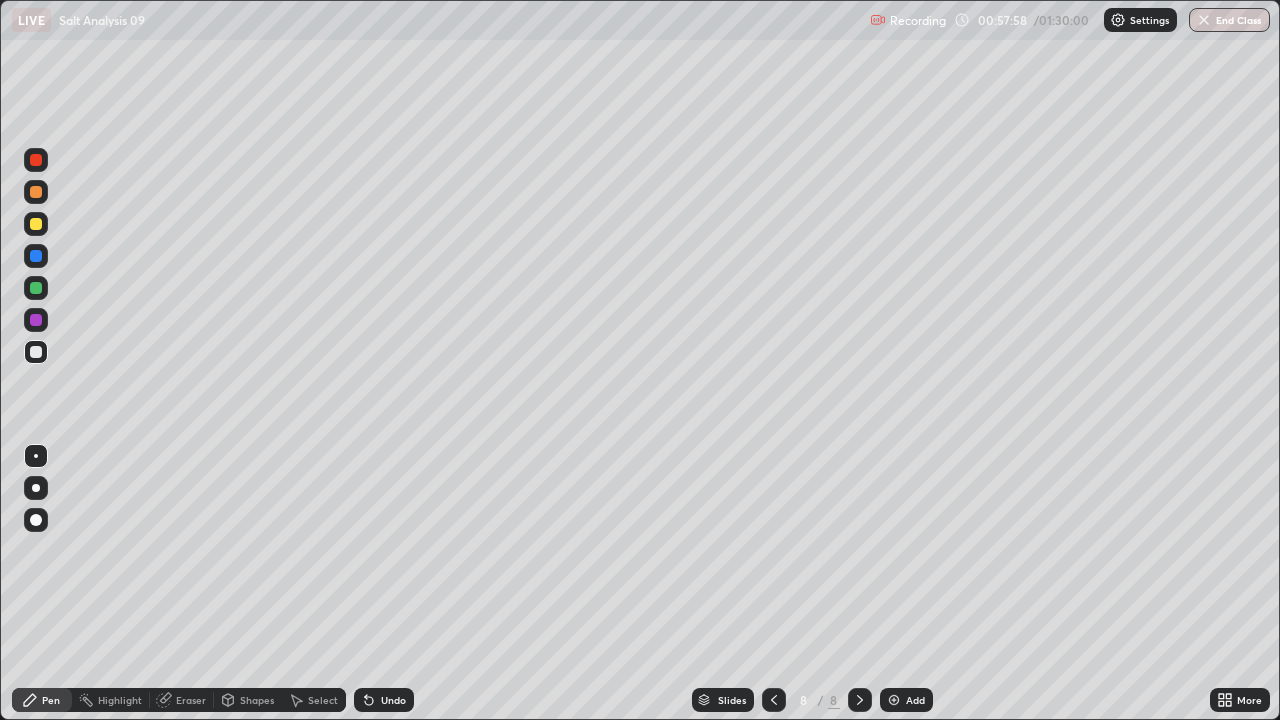 click on "Undo" at bounding box center [393, 700] 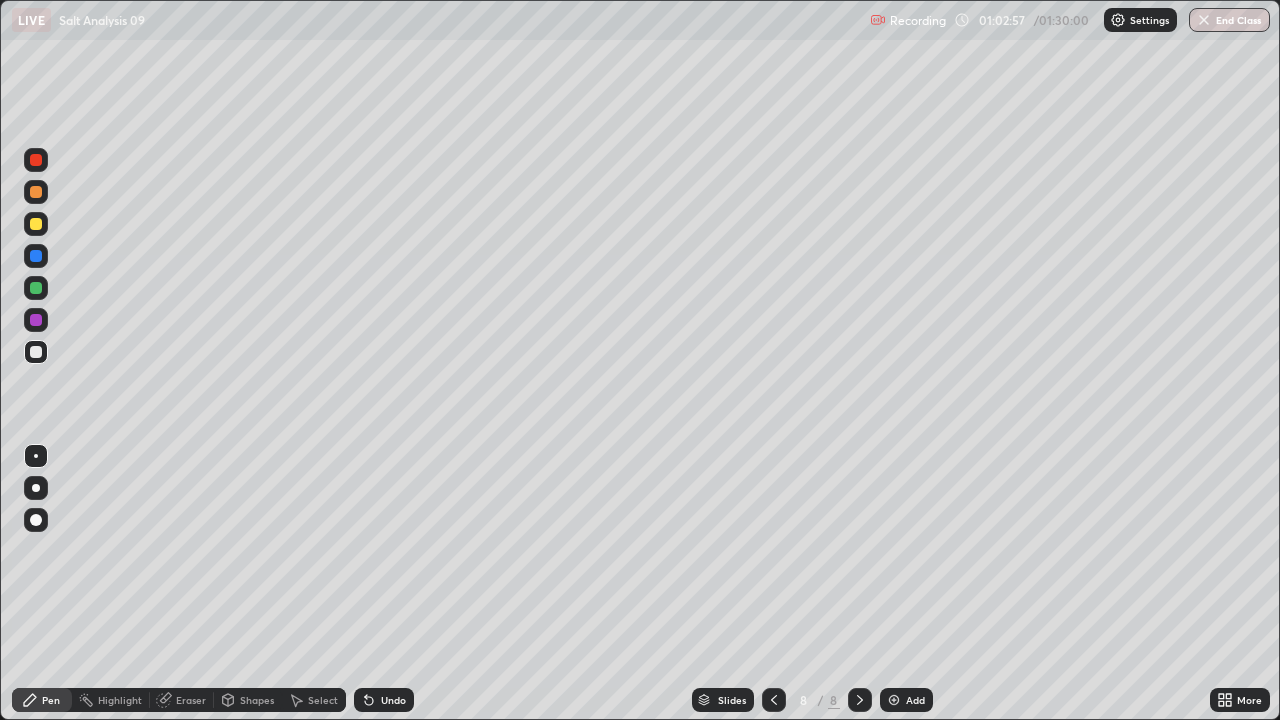 click on "Add" at bounding box center [915, 700] 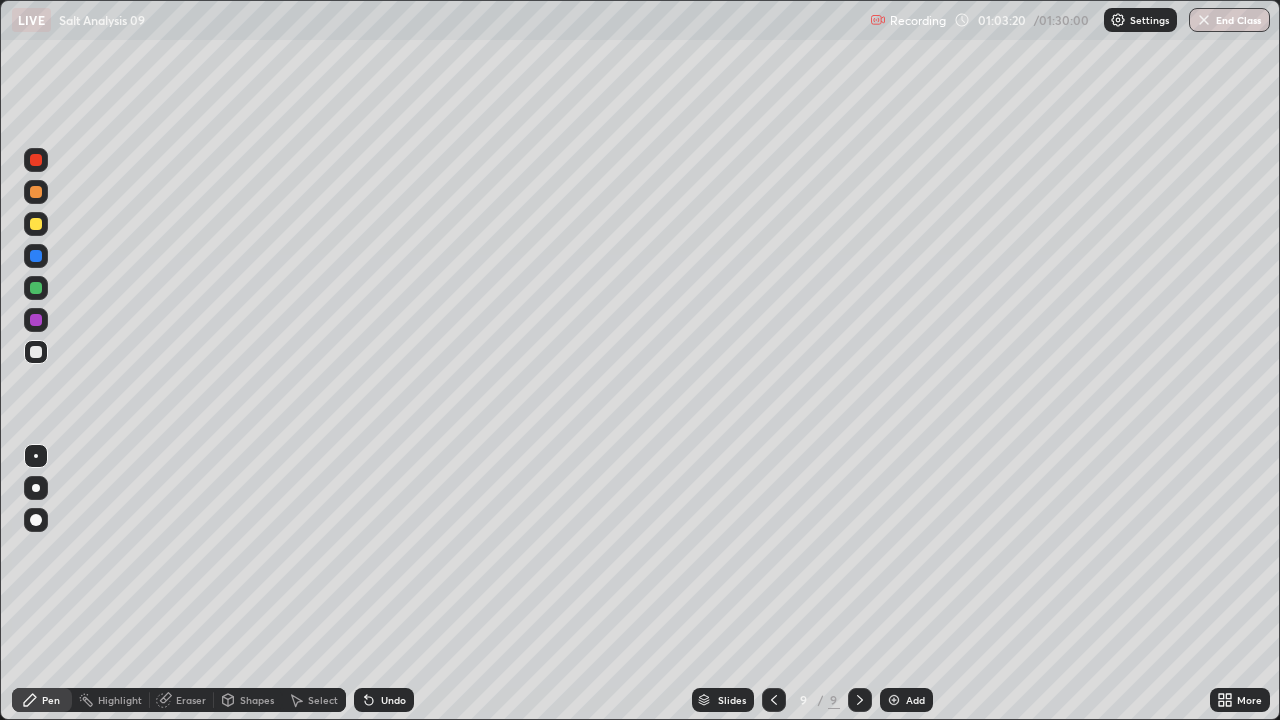 click on "Undo" at bounding box center [393, 700] 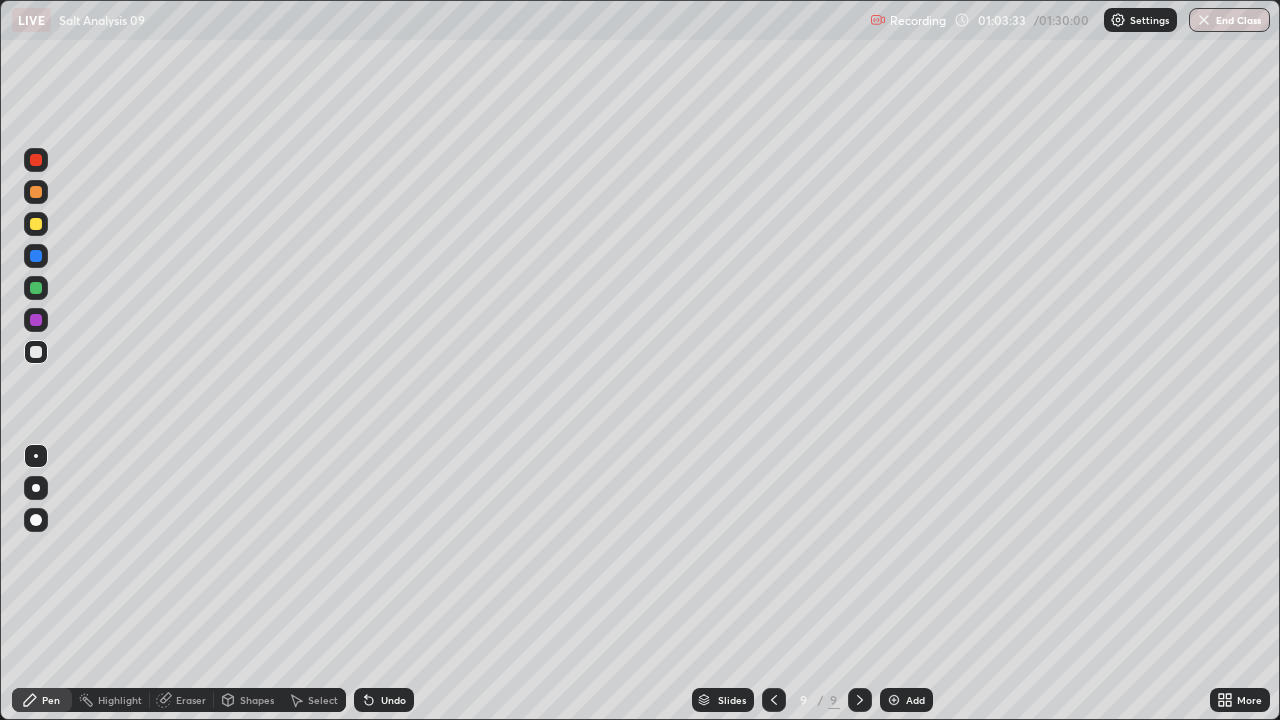 click at bounding box center (36, 224) 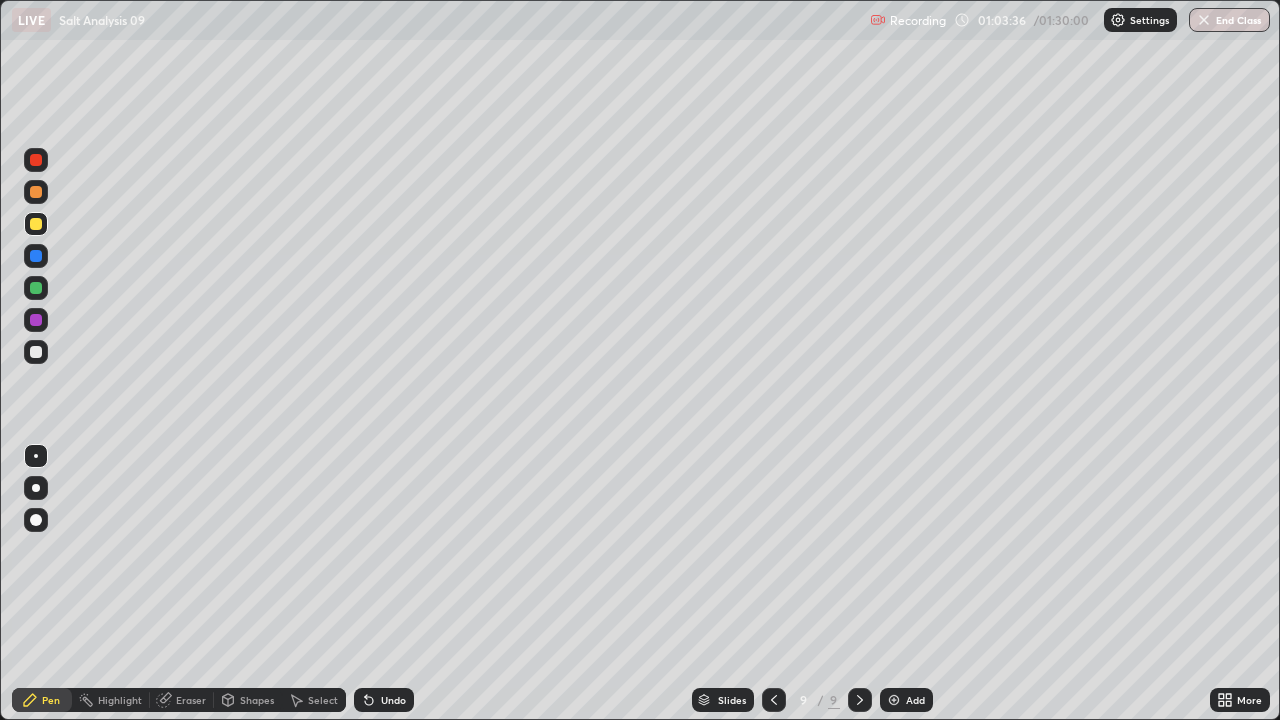 click on "Undo" at bounding box center (393, 700) 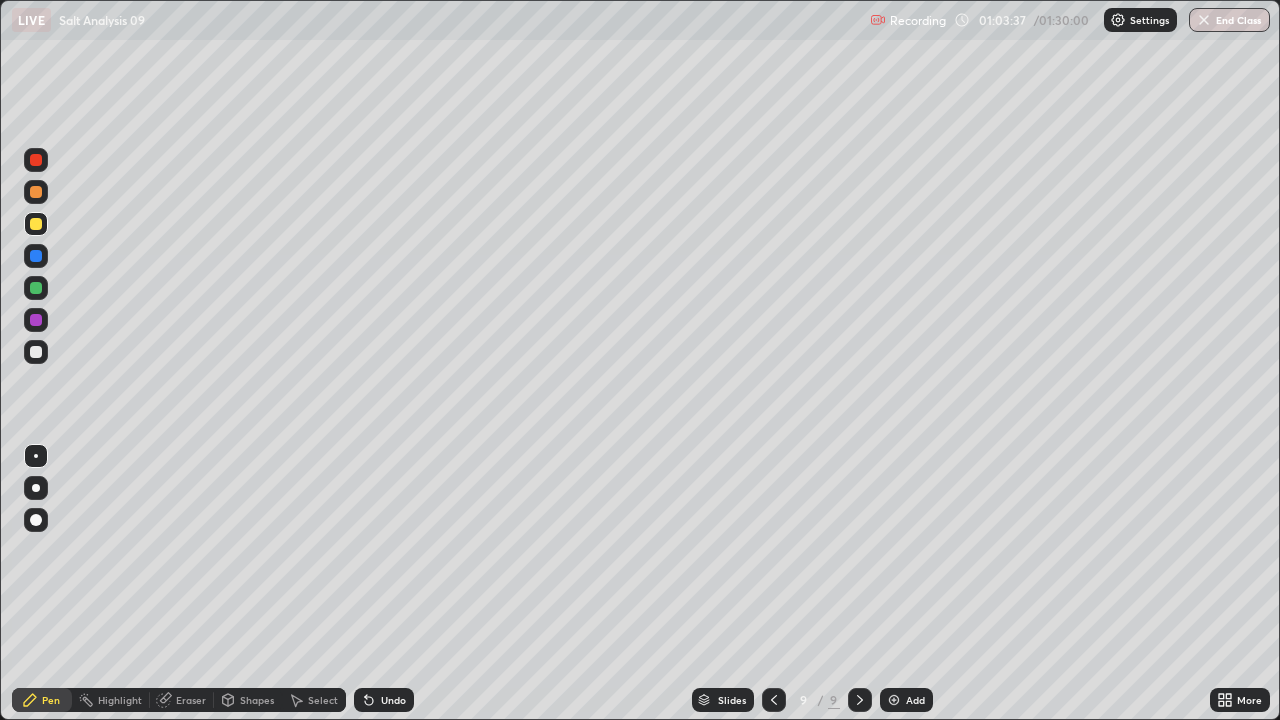 click on "Undo" at bounding box center [393, 700] 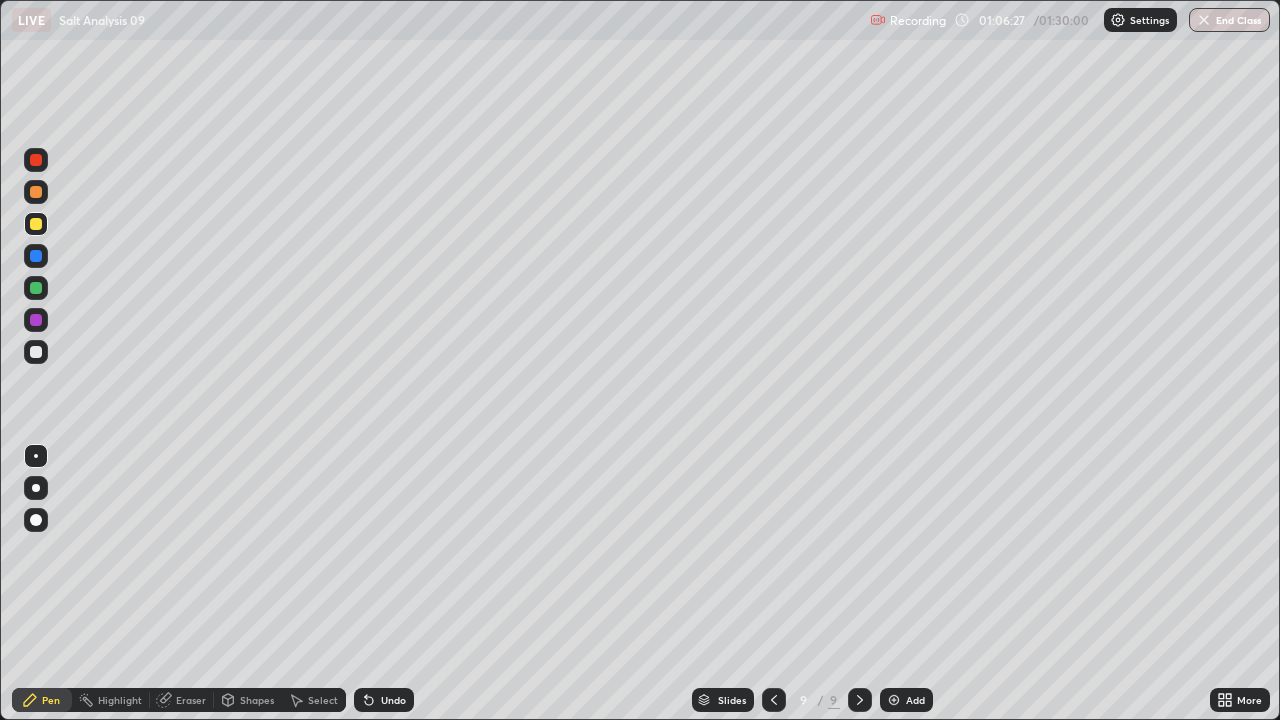 click on "Undo" at bounding box center [384, 700] 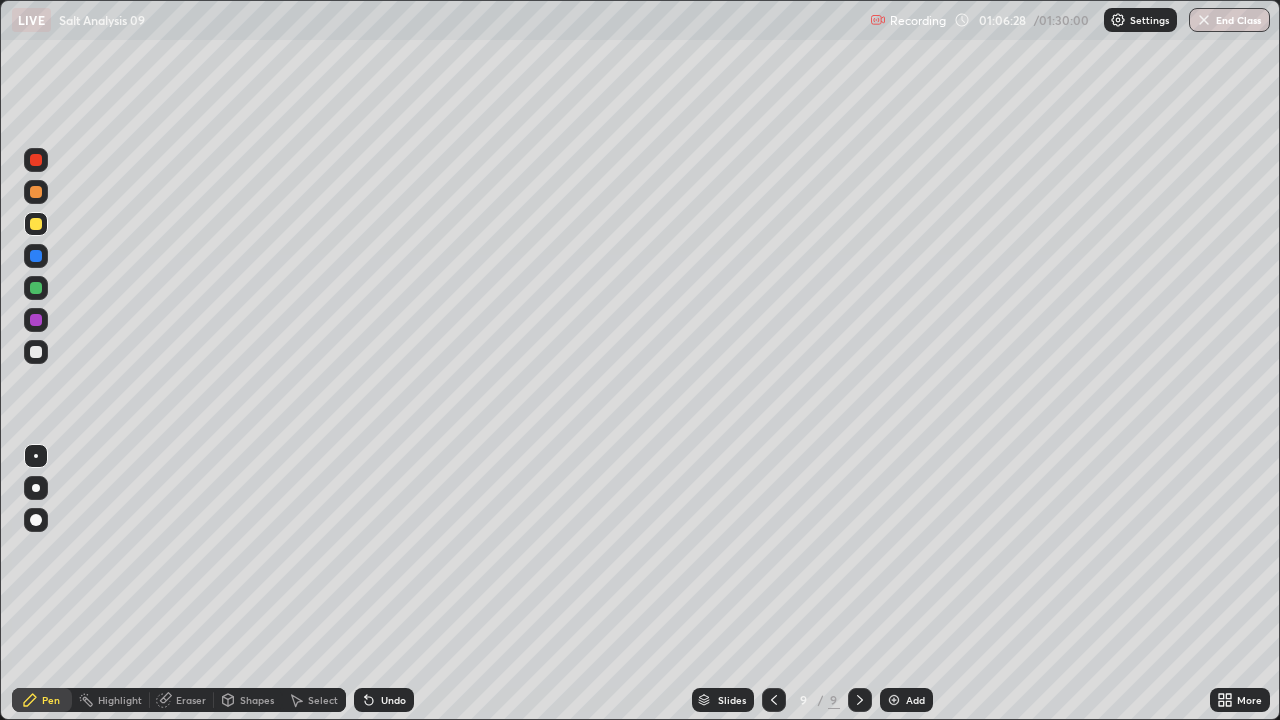 click on "Undo" at bounding box center [384, 700] 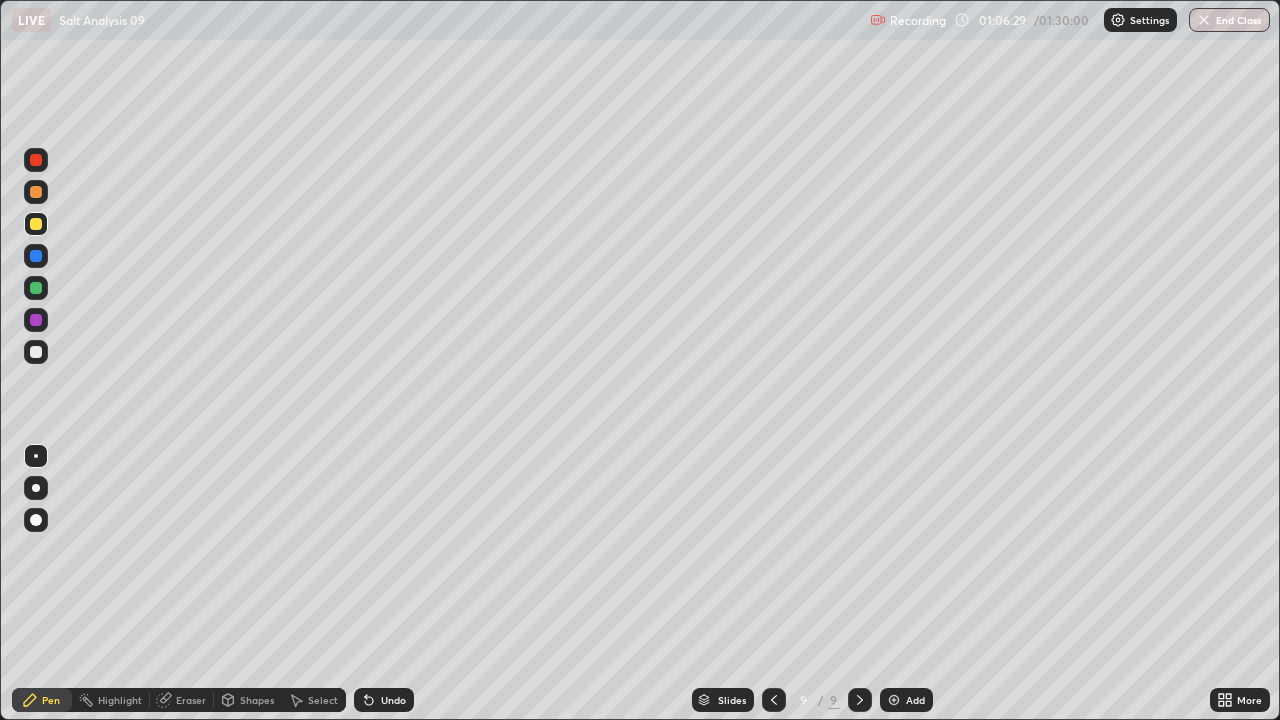 click on "Undo" at bounding box center (384, 700) 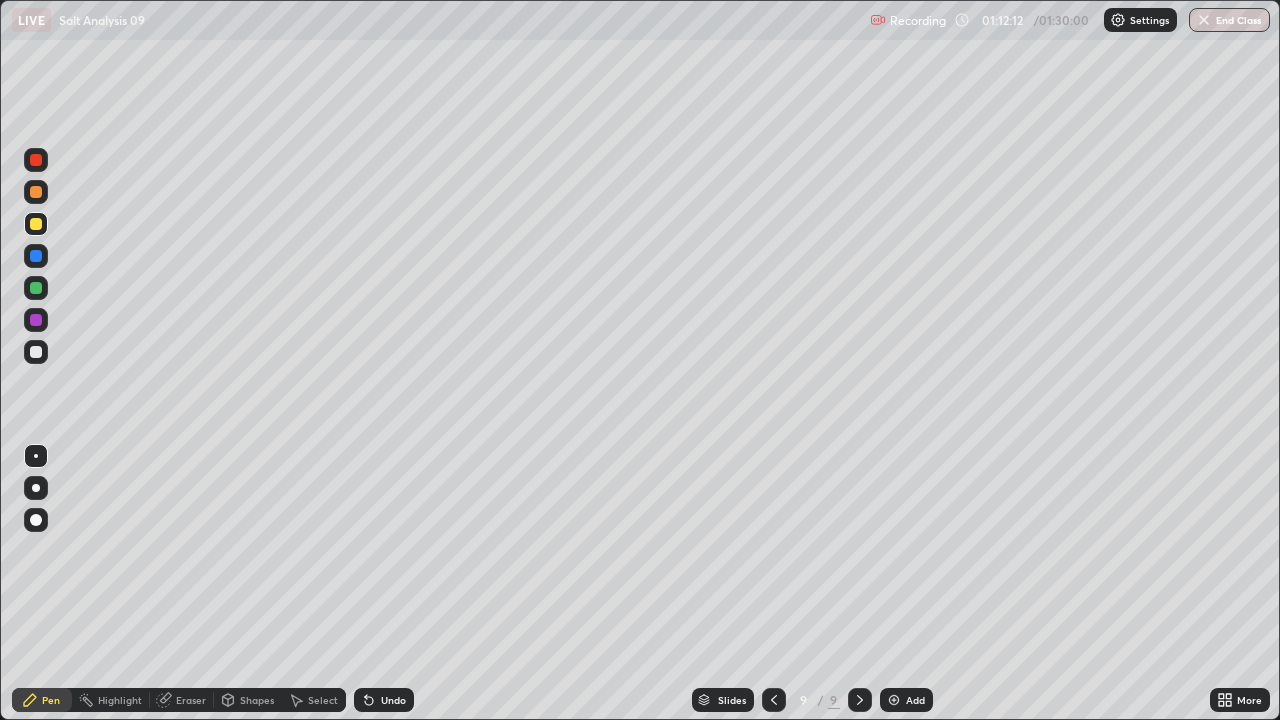 click 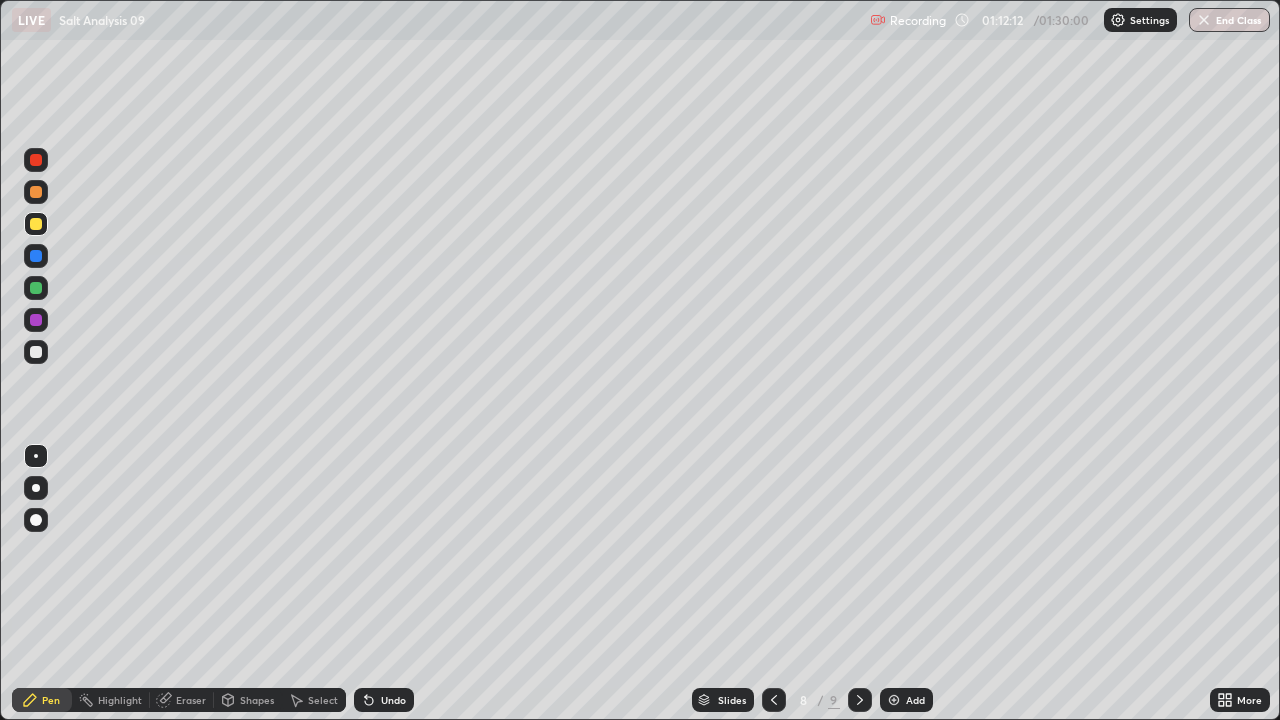 click at bounding box center [774, 700] 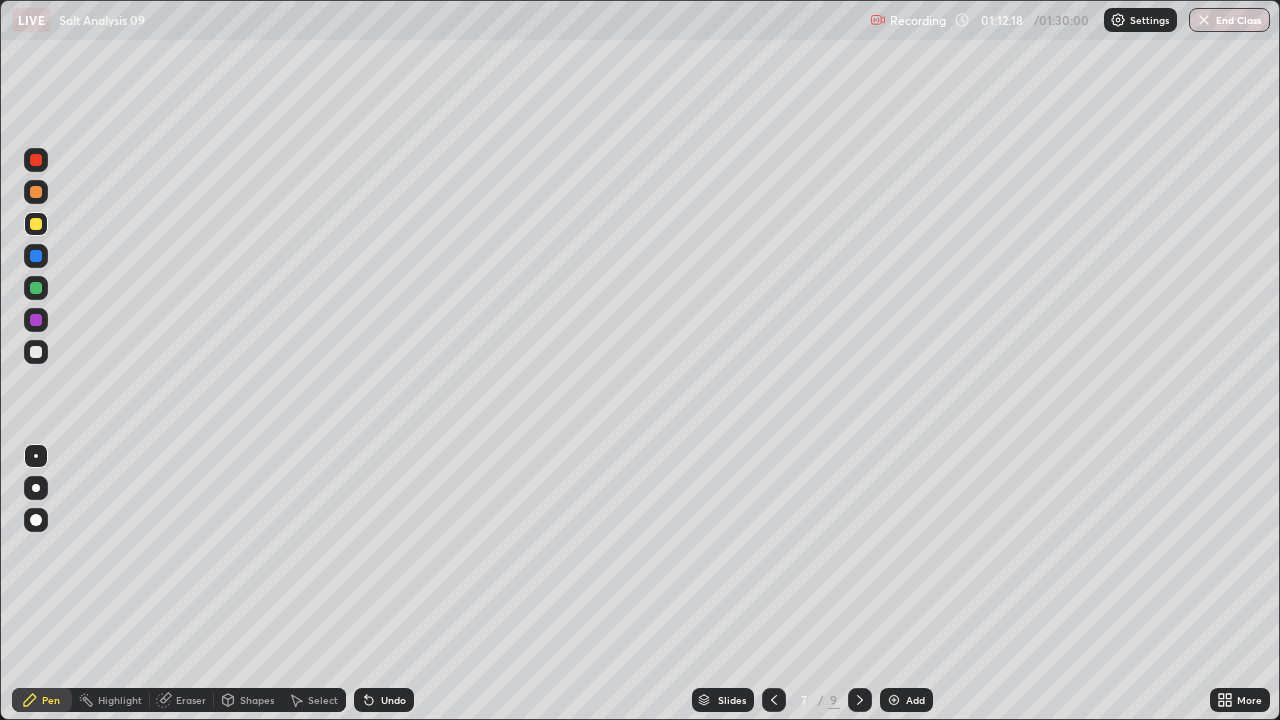click 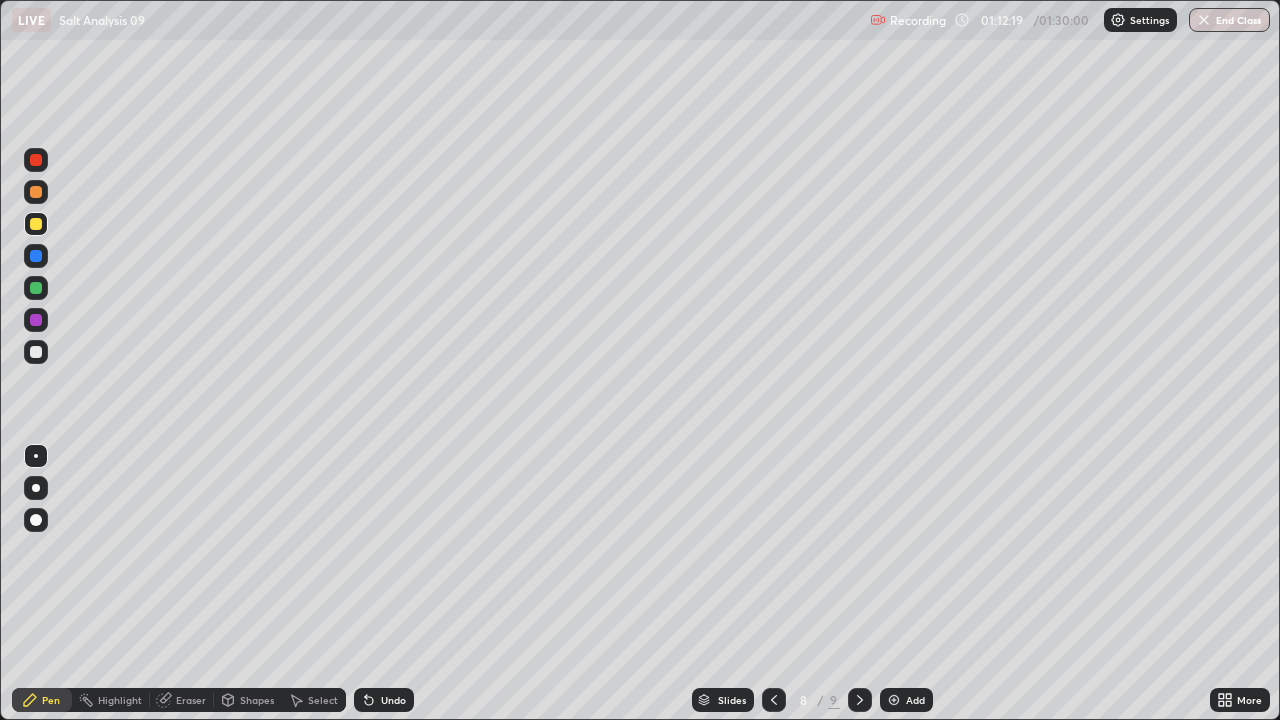 click 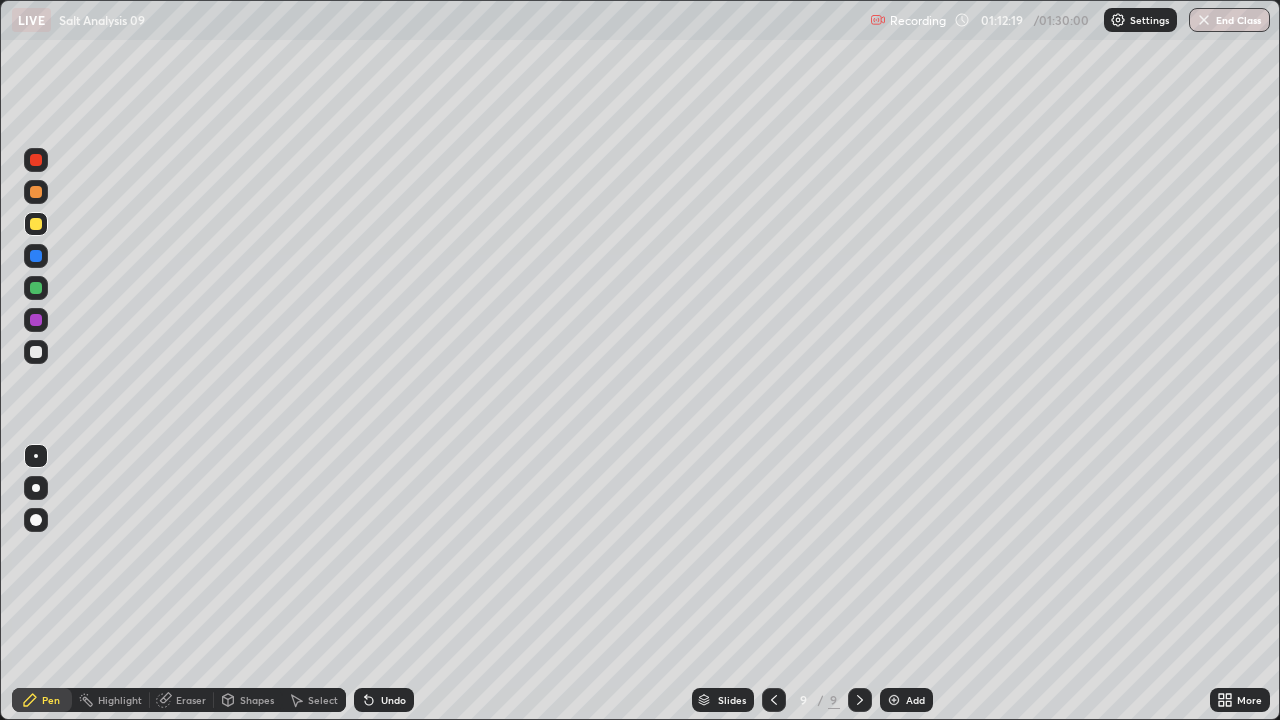 click 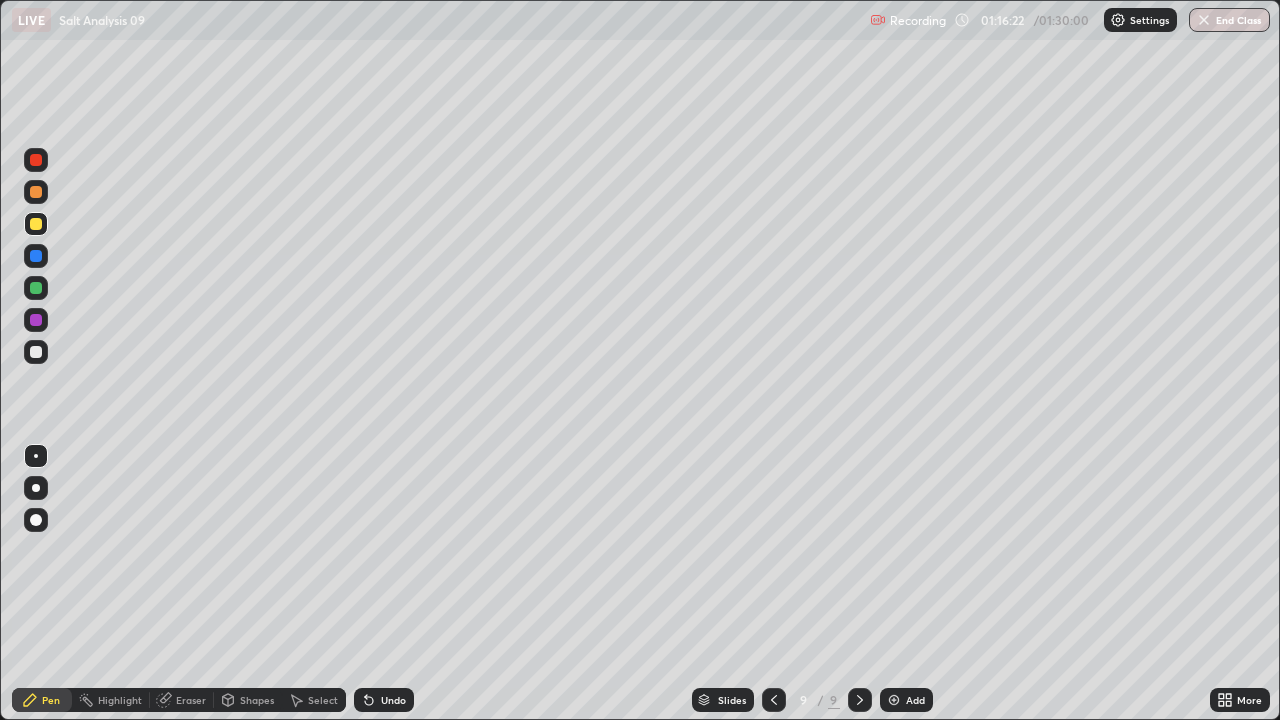 click on "Add" at bounding box center (906, 700) 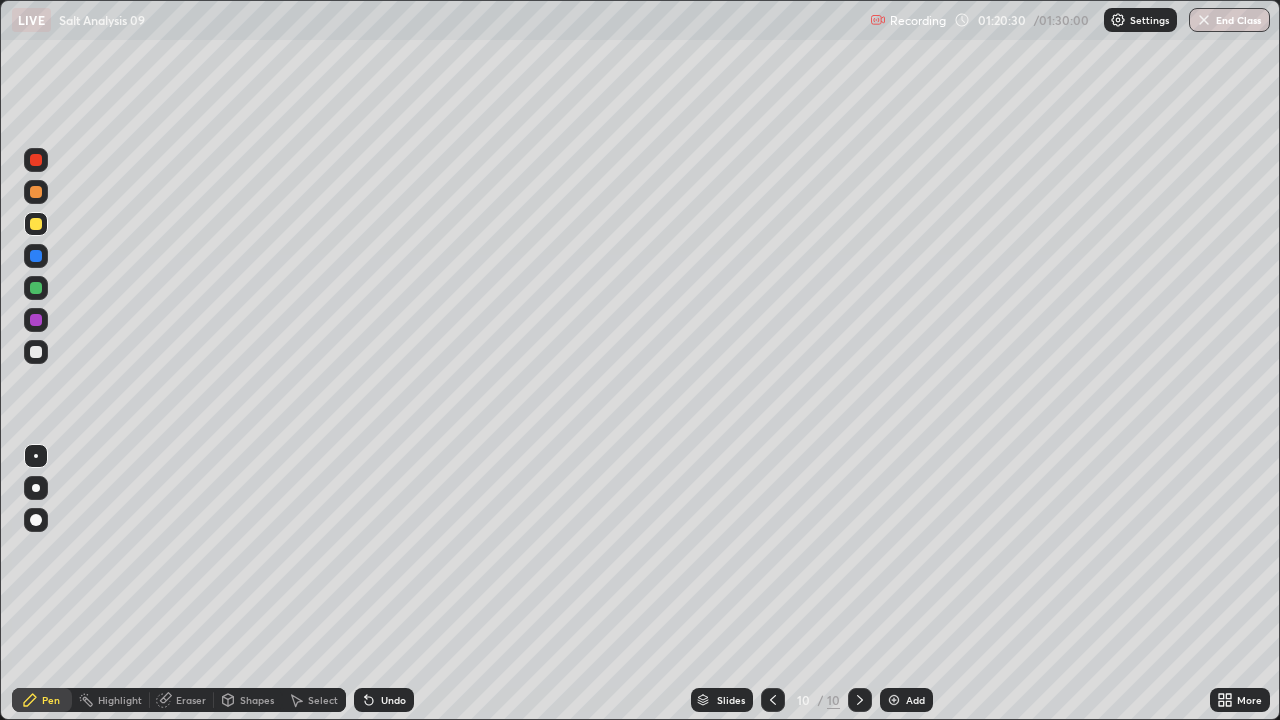 click on "Add" at bounding box center [915, 700] 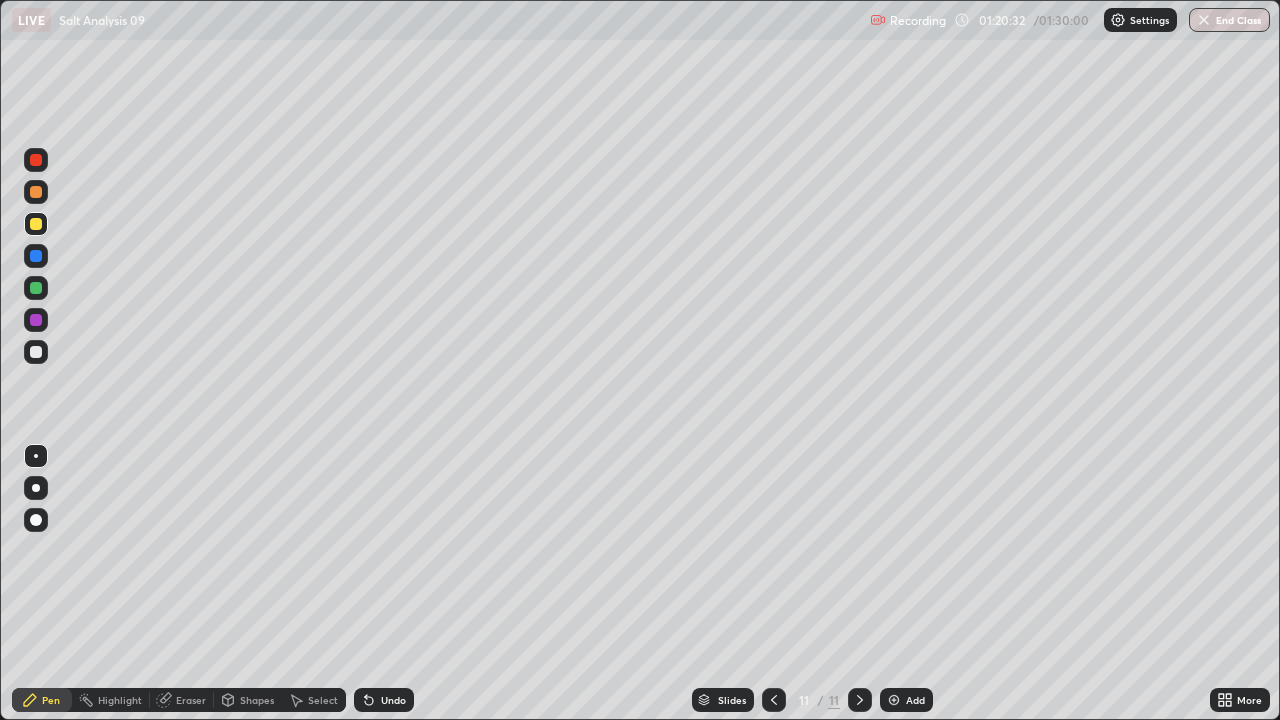 click 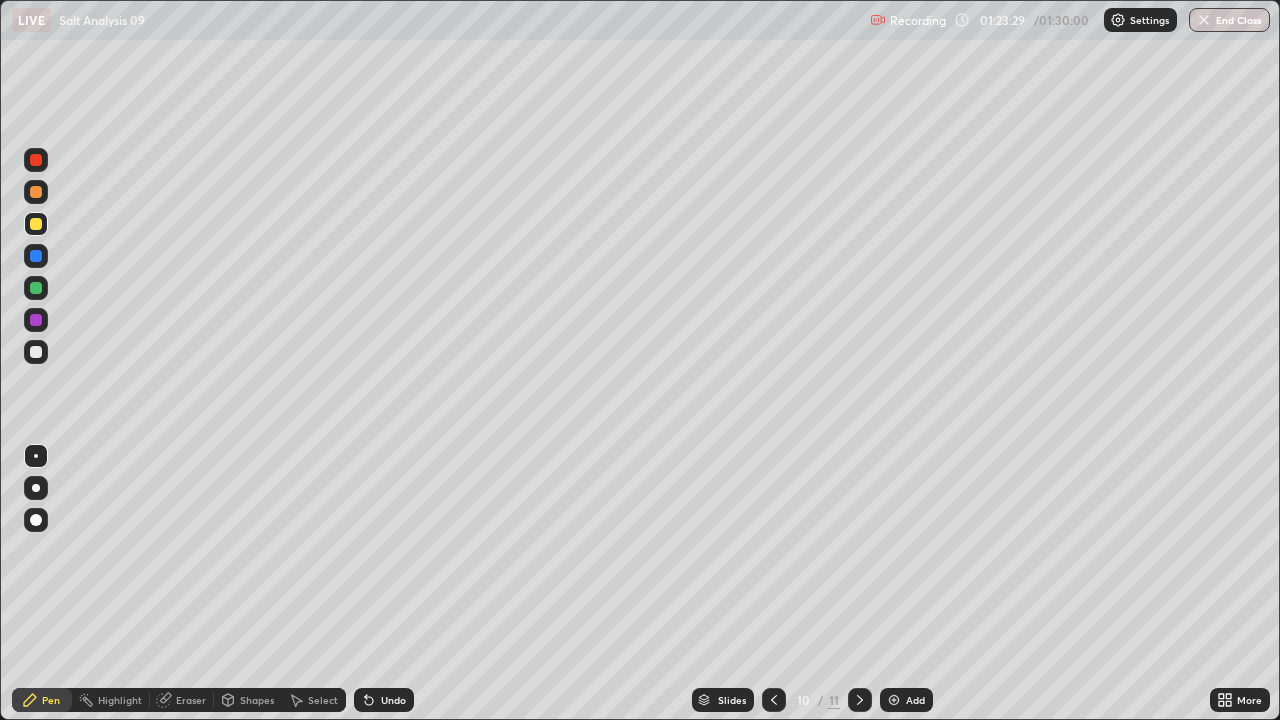 click on "Add" at bounding box center [906, 700] 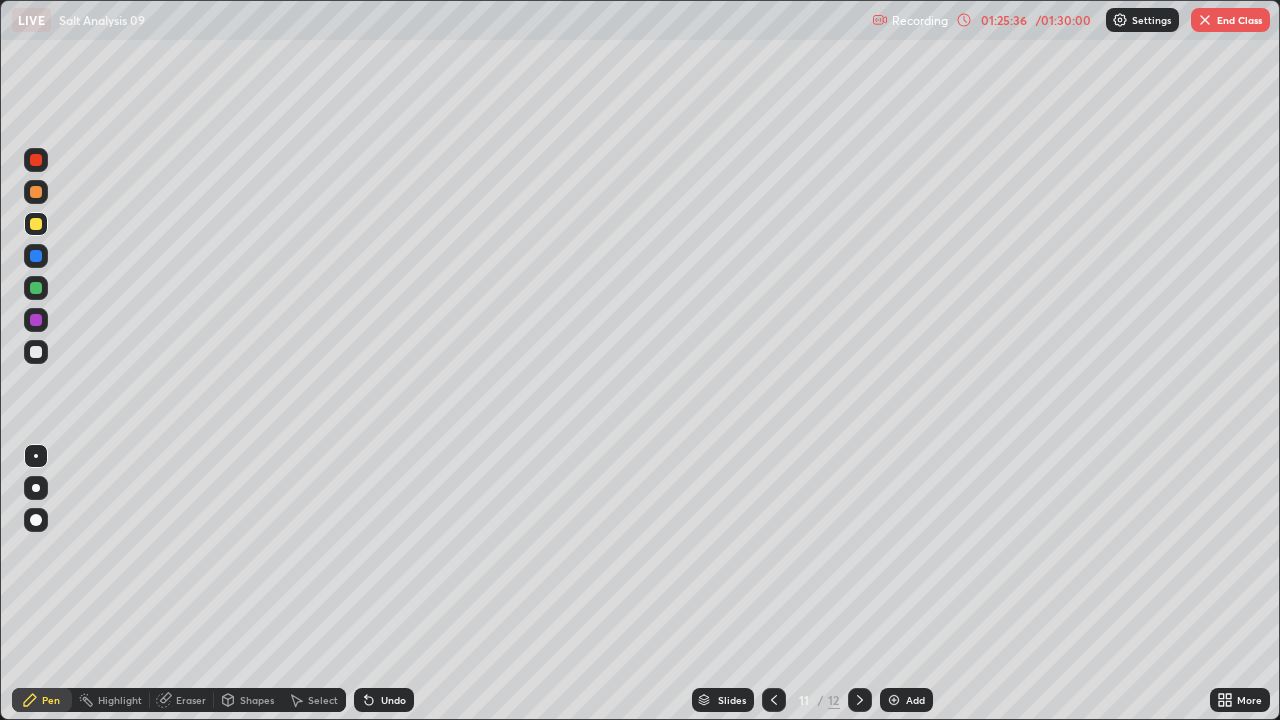 click on "Undo" at bounding box center [393, 700] 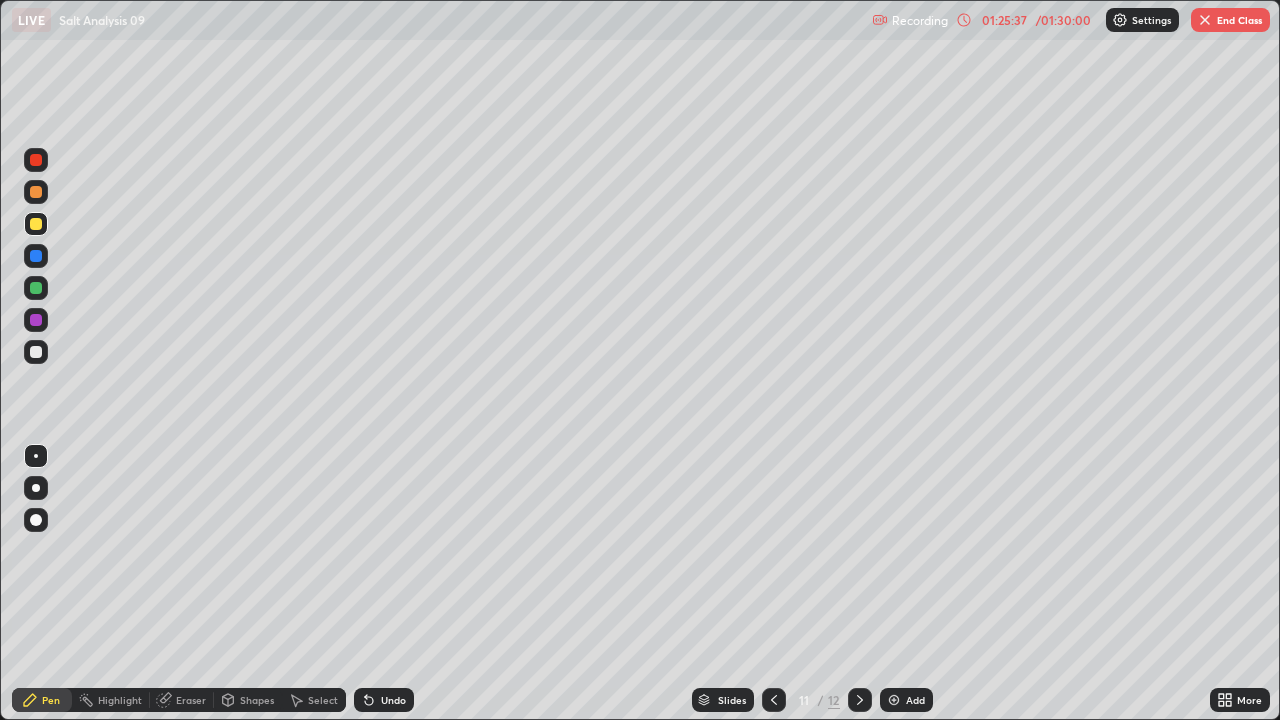 click on "Undo" at bounding box center [393, 700] 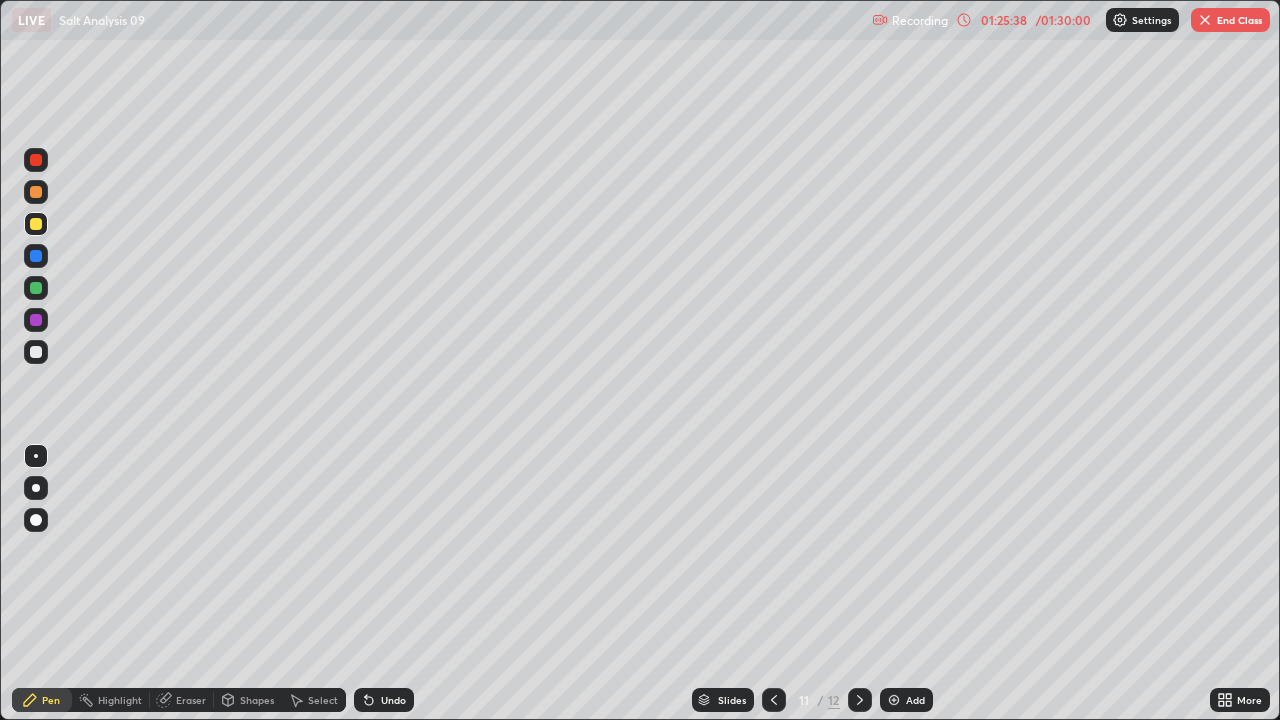 click on "Undo" at bounding box center (393, 700) 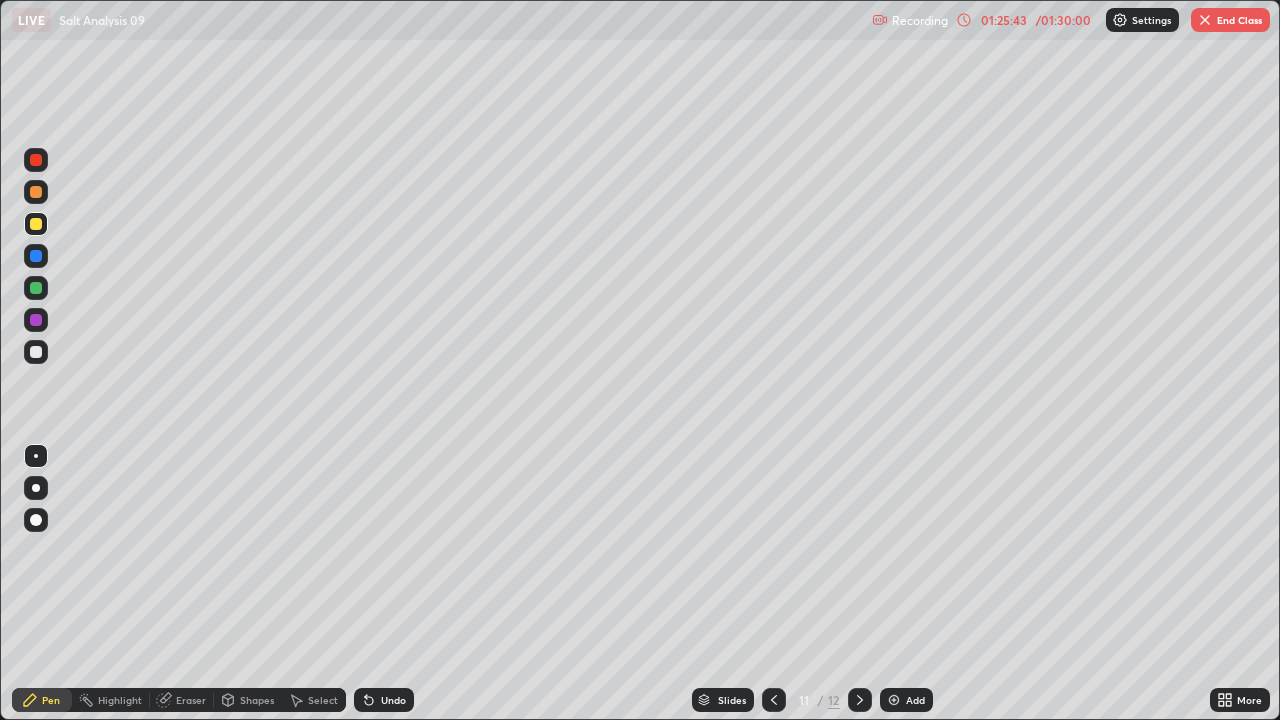 click on "Undo" at bounding box center (393, 700) 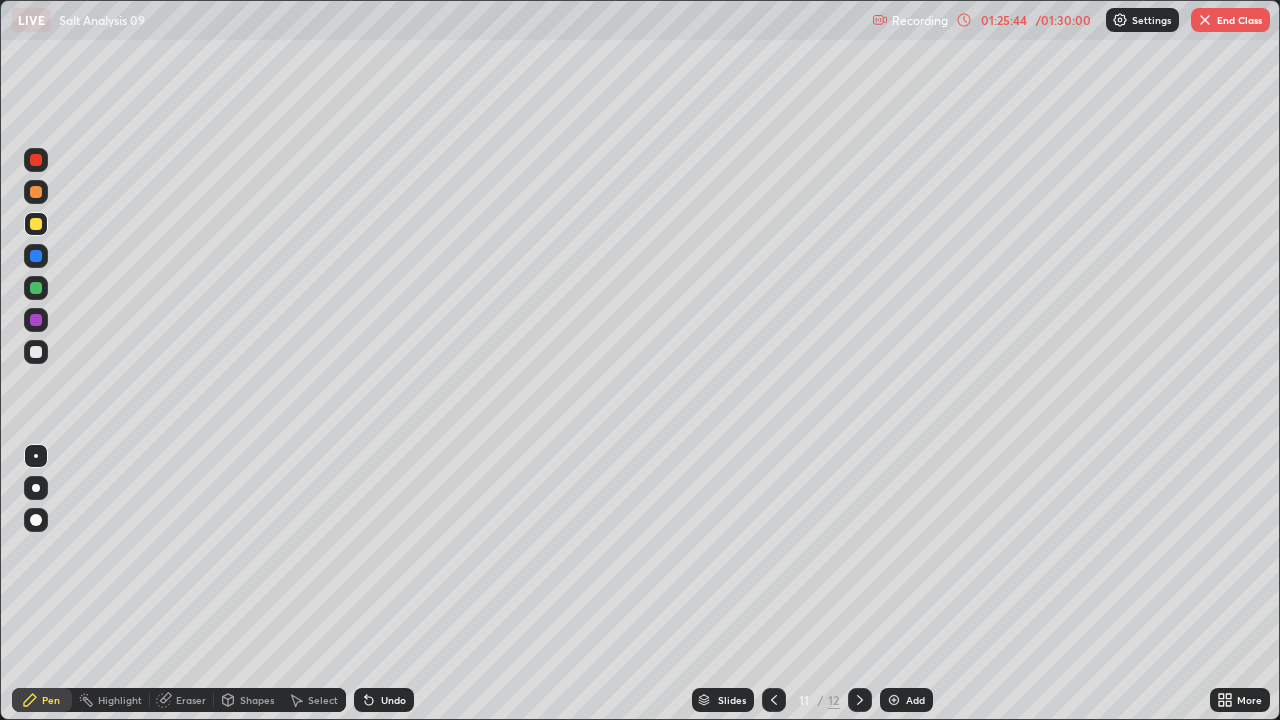 click on "Undo" at bounding box center (393, 700) 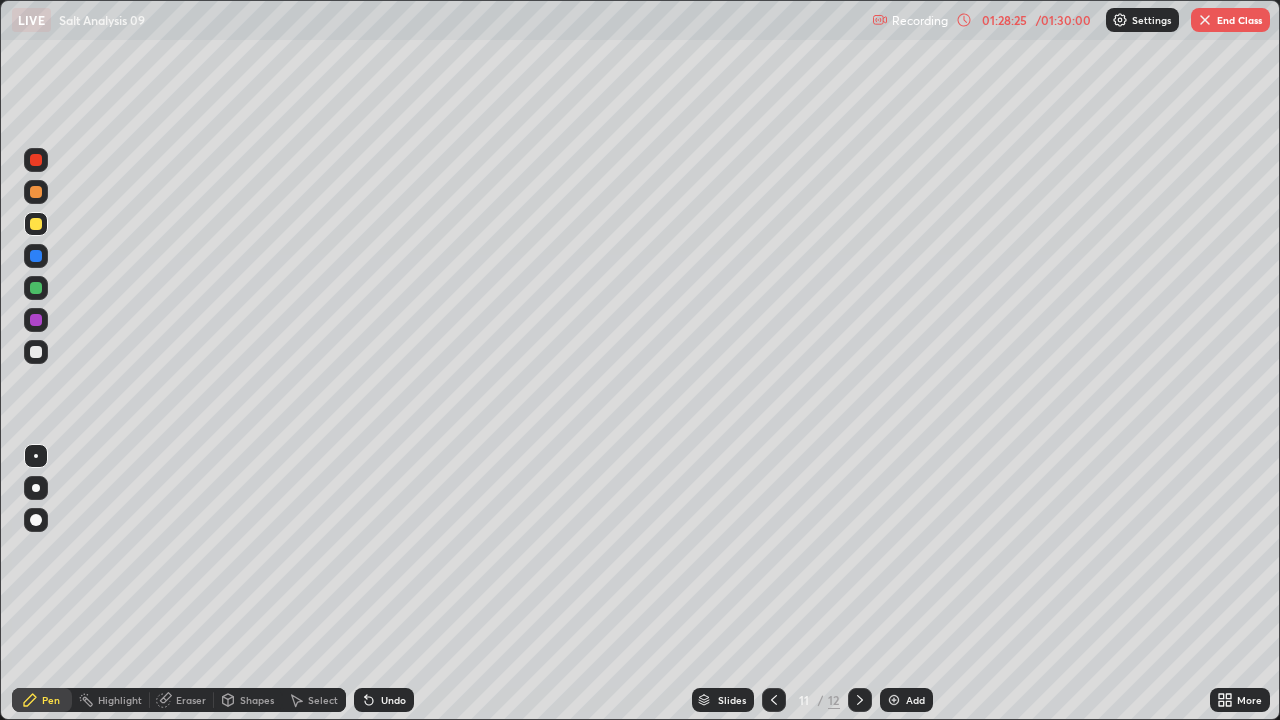 click at bounding box center (1205, 20) 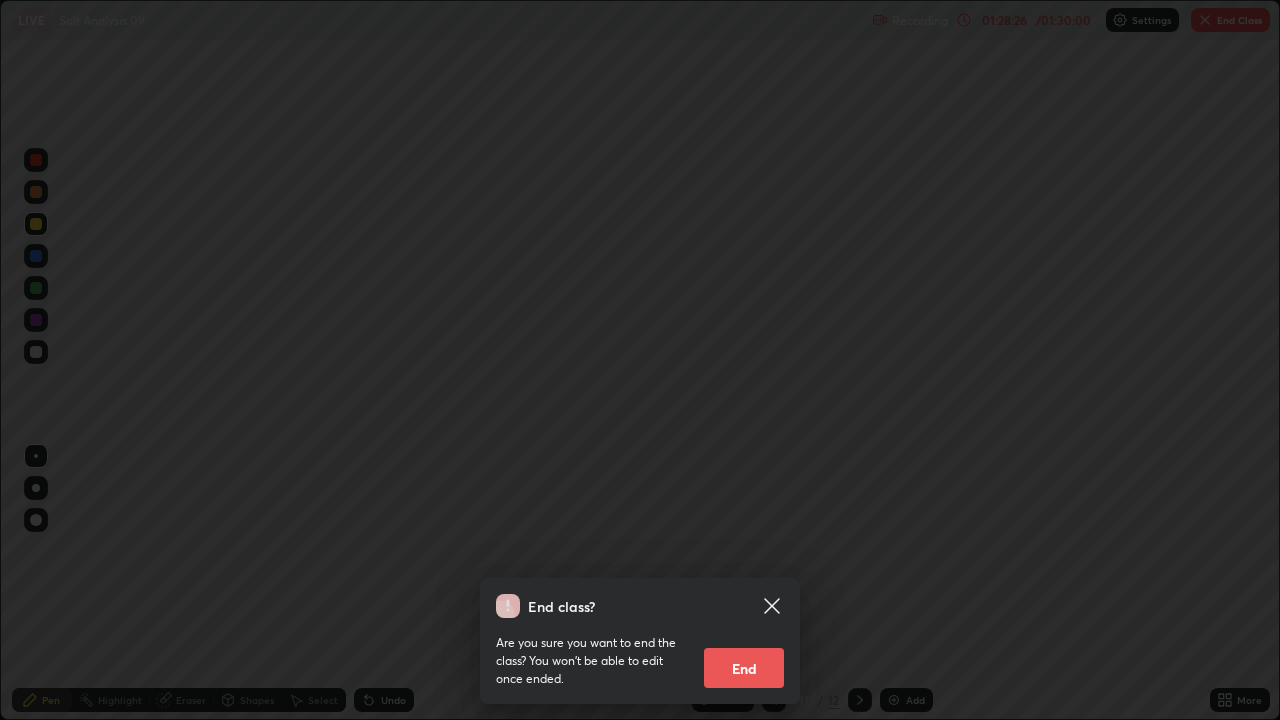 click on "End" at bounding box center (744, 668) 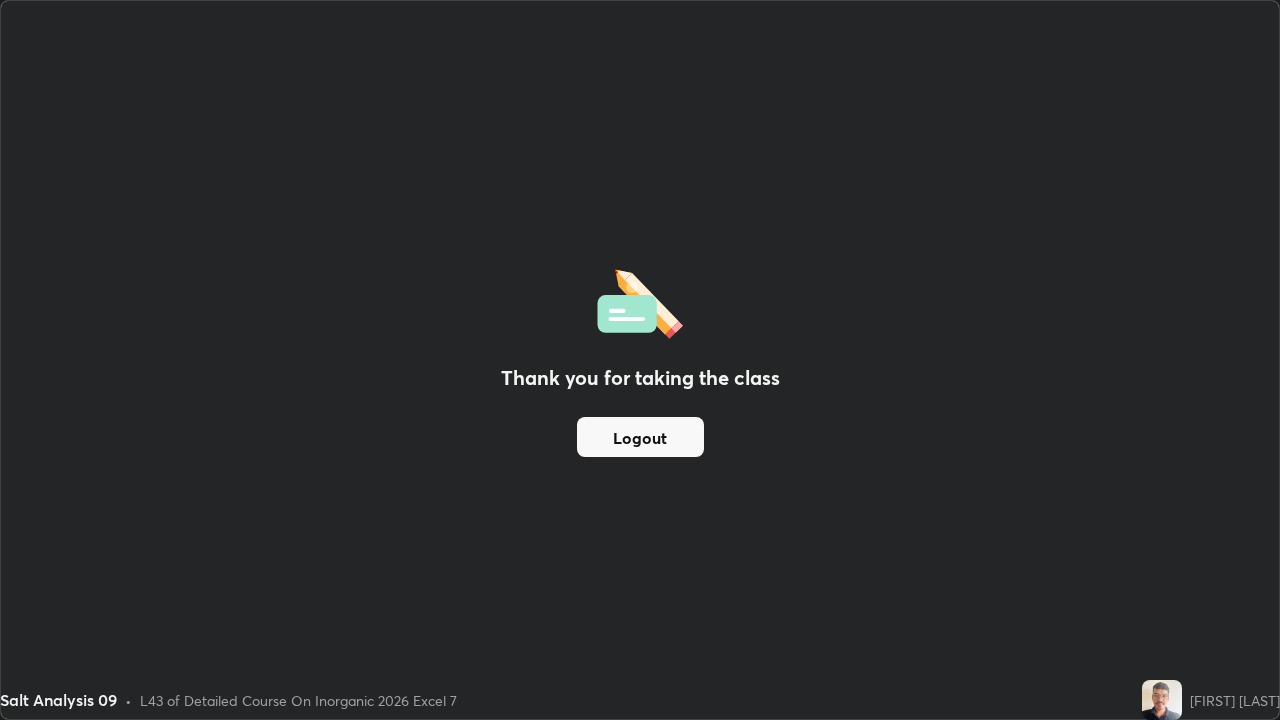 click on "Logout" at bounding box center [640, 437] 